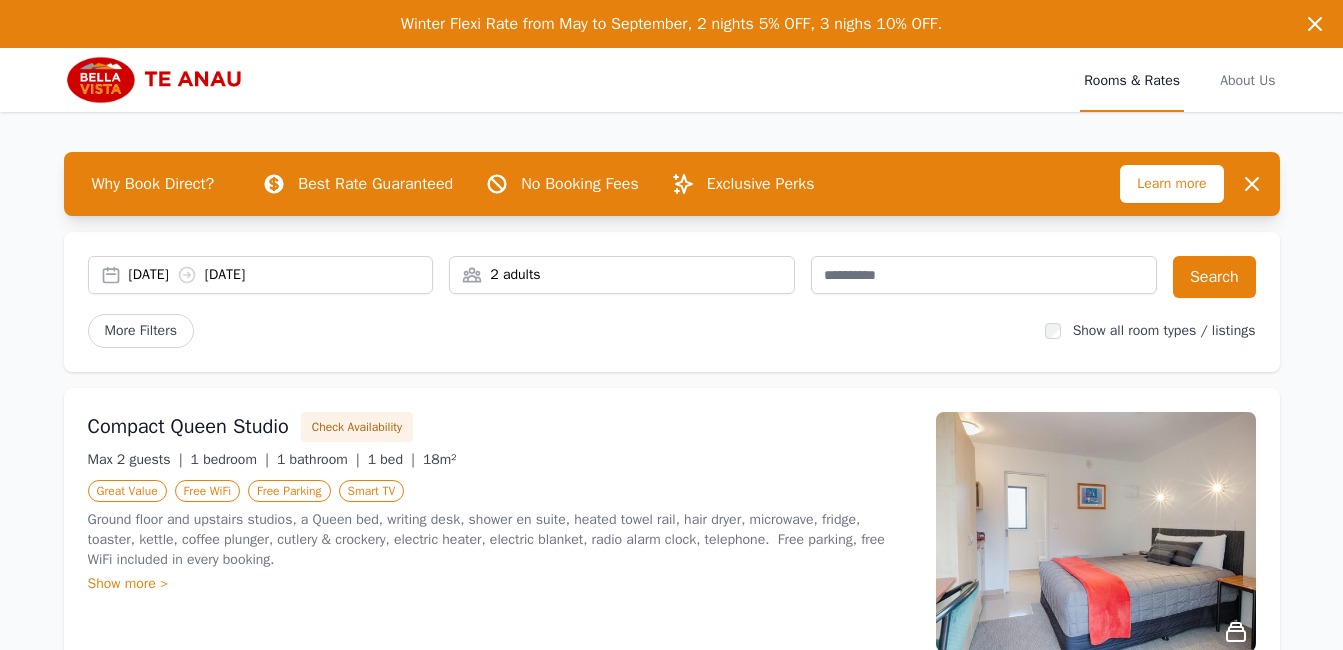 scroll, scrollTop: 0, scrollLeft: 0, axis: both 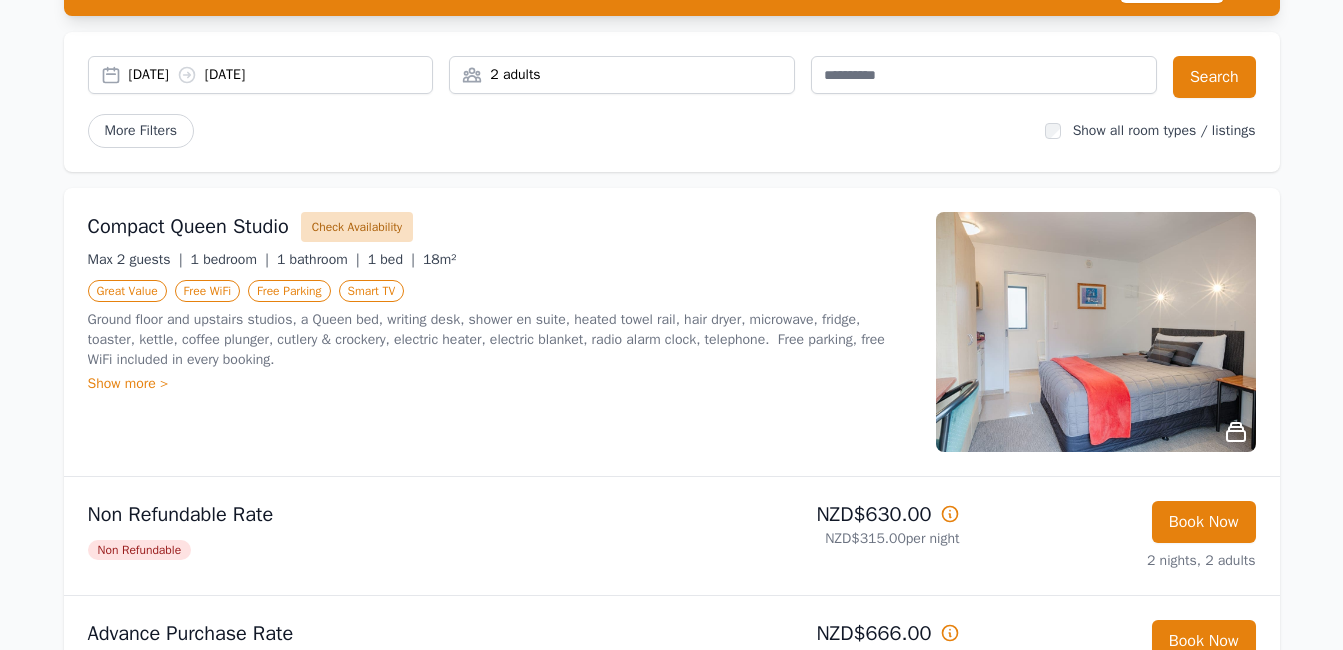 click on "Check Availability" at bounding box center (357, 227) 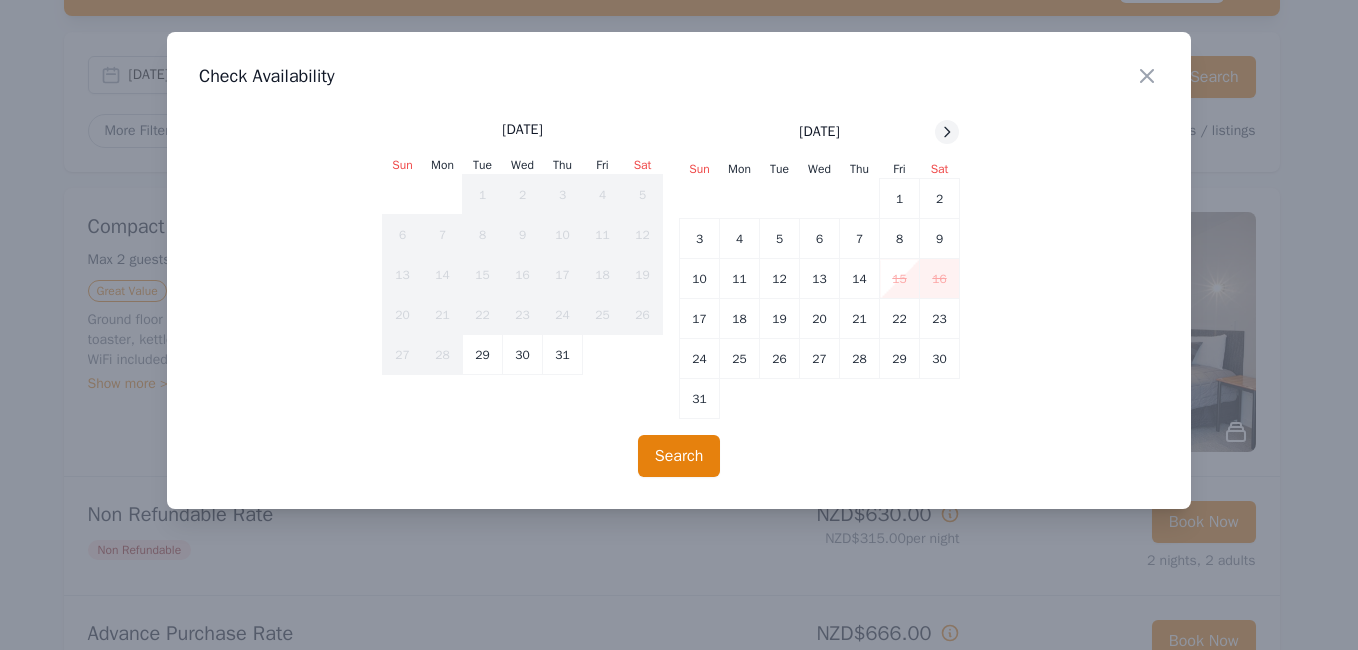 click at bounding box center (947, 132) 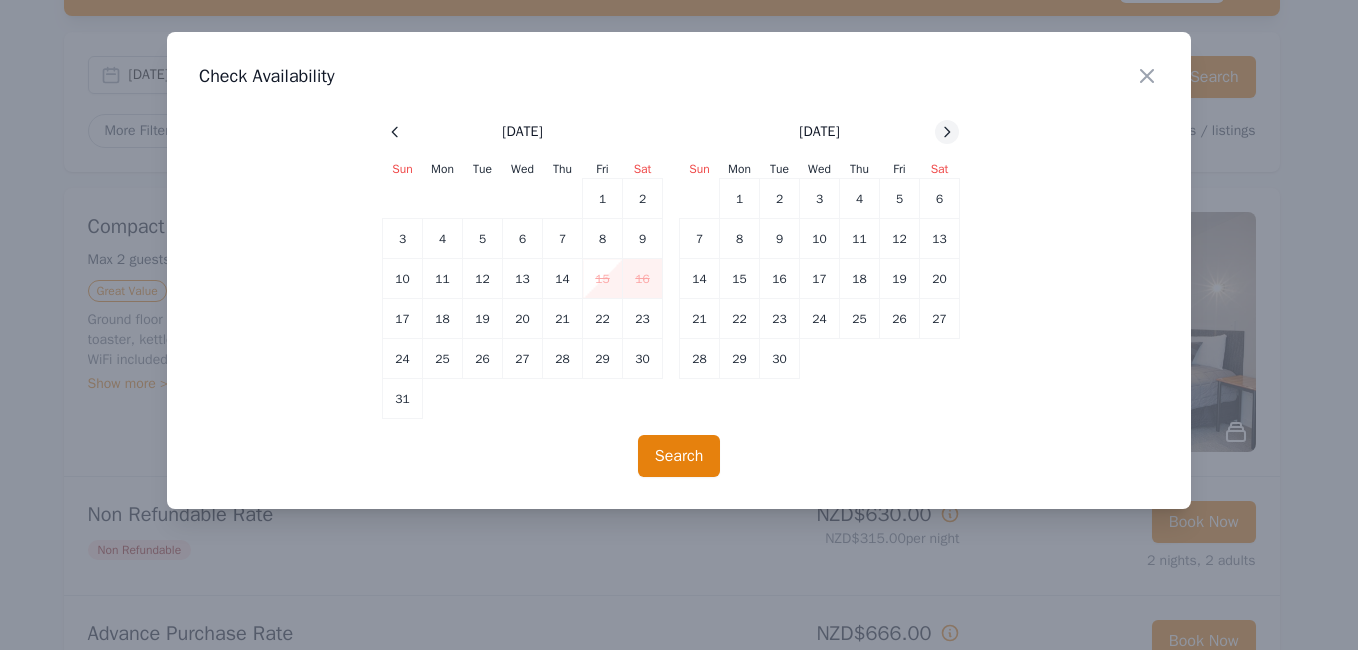 click at bounding box center [947, 132] 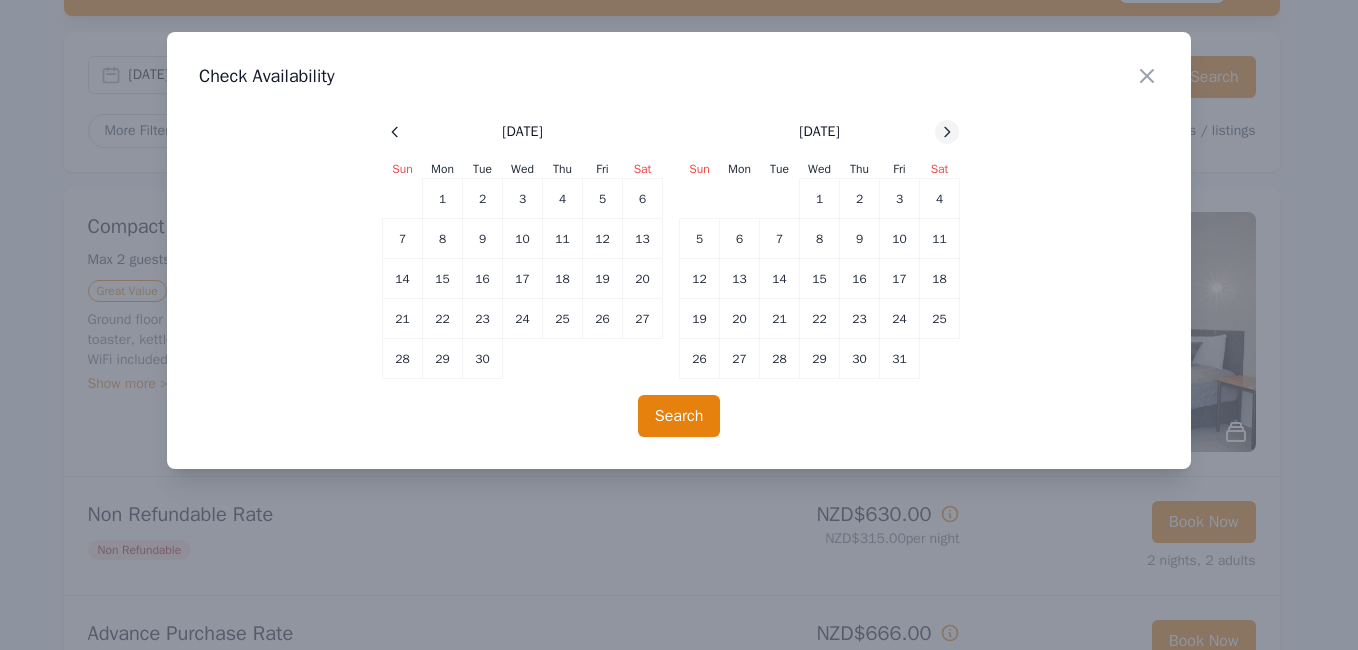 click at bounding box center [947, 132] 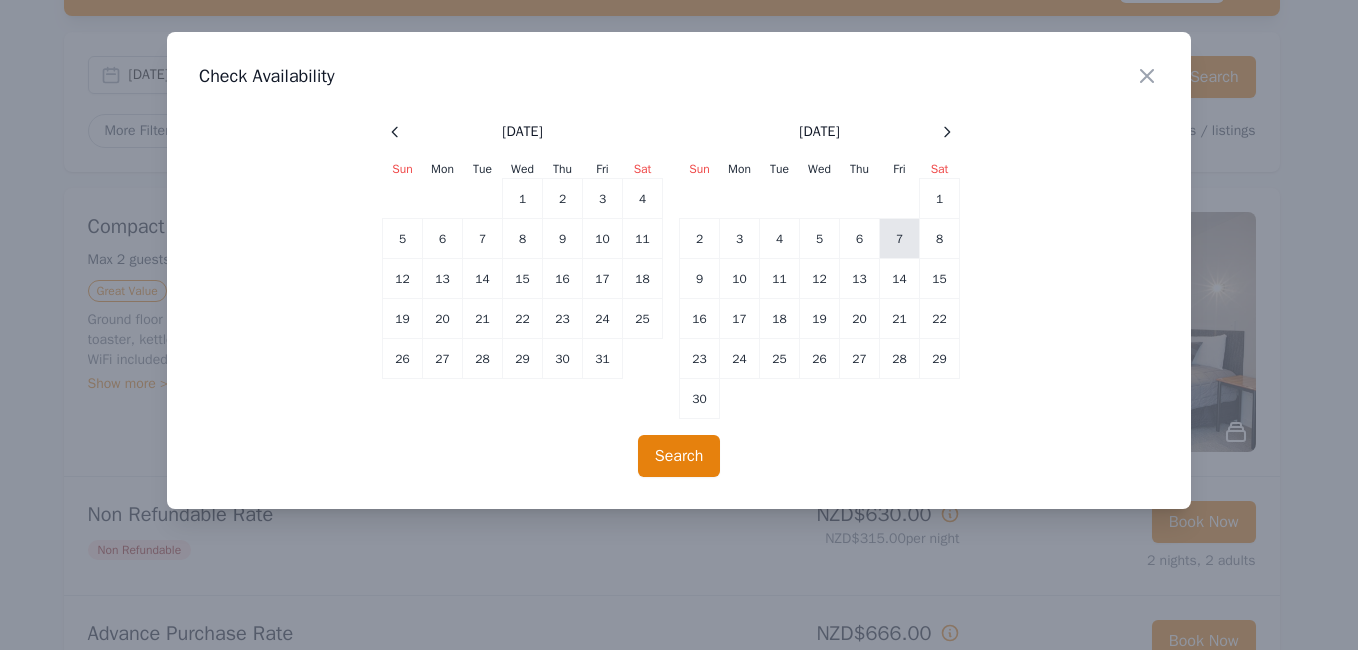 click on "7" at bounding box center [900, 239] 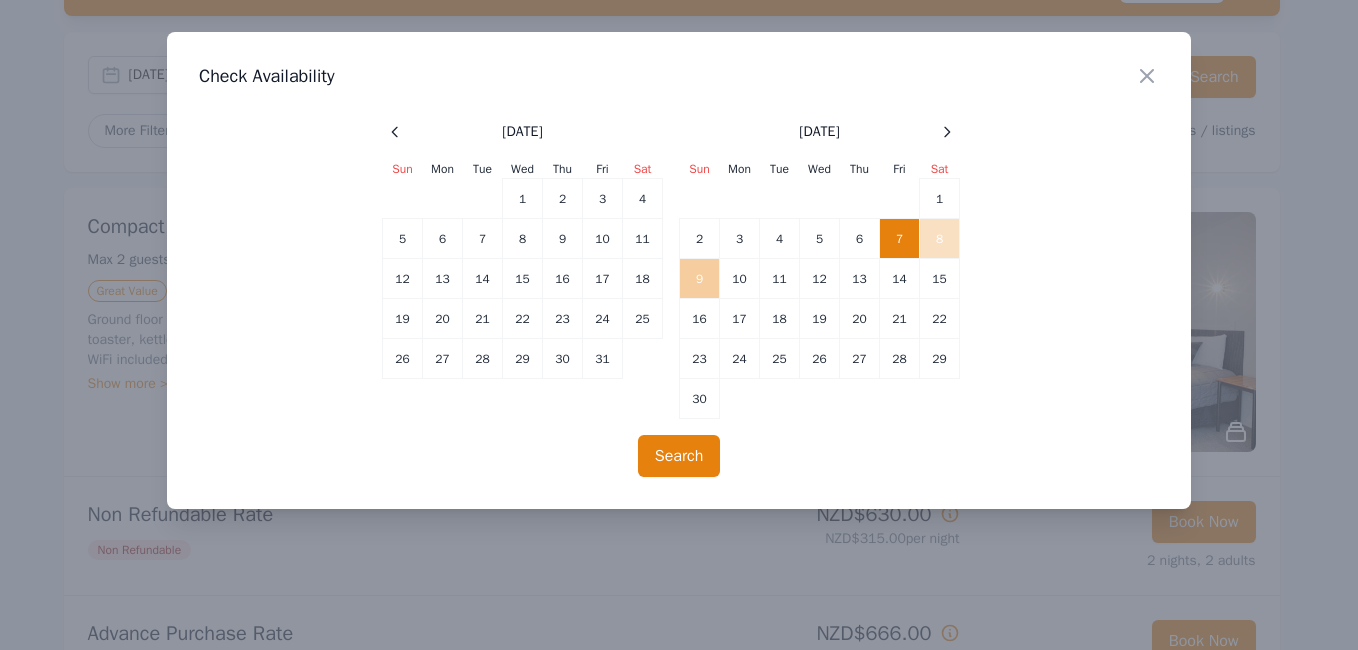 click on "9" at bounding box center [700, 279] 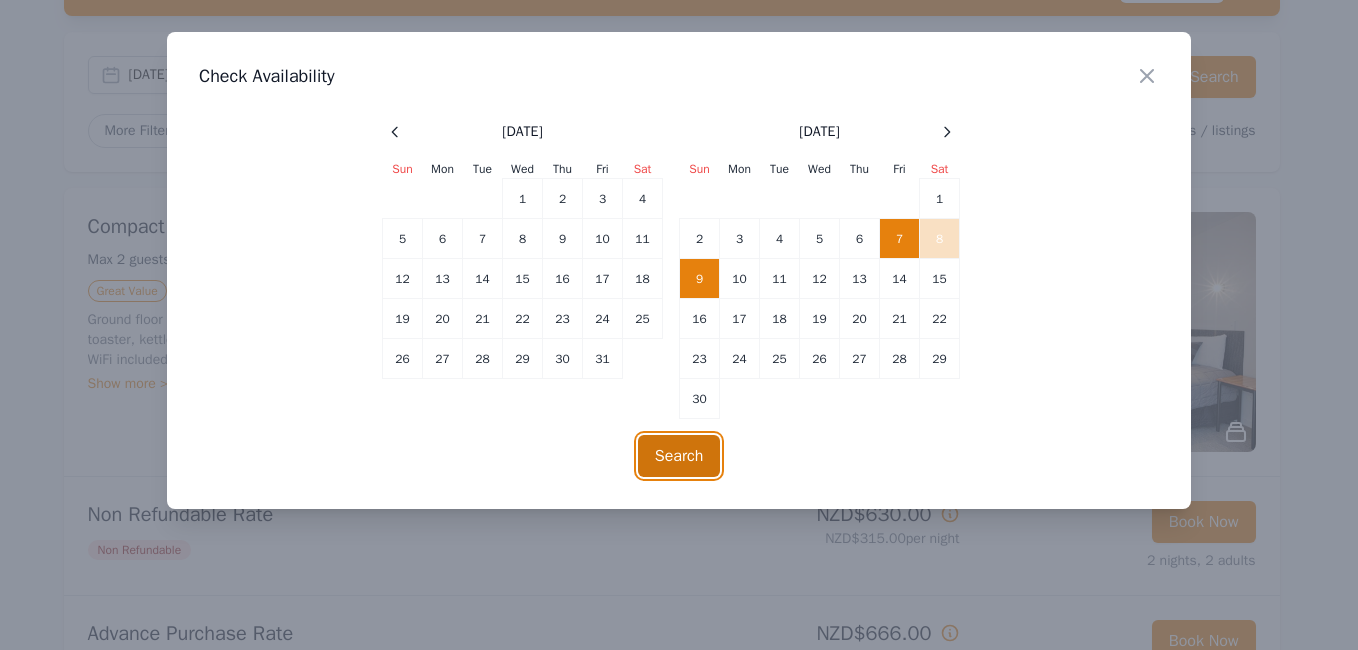 click on "Search" at bounding box center (679, 456) 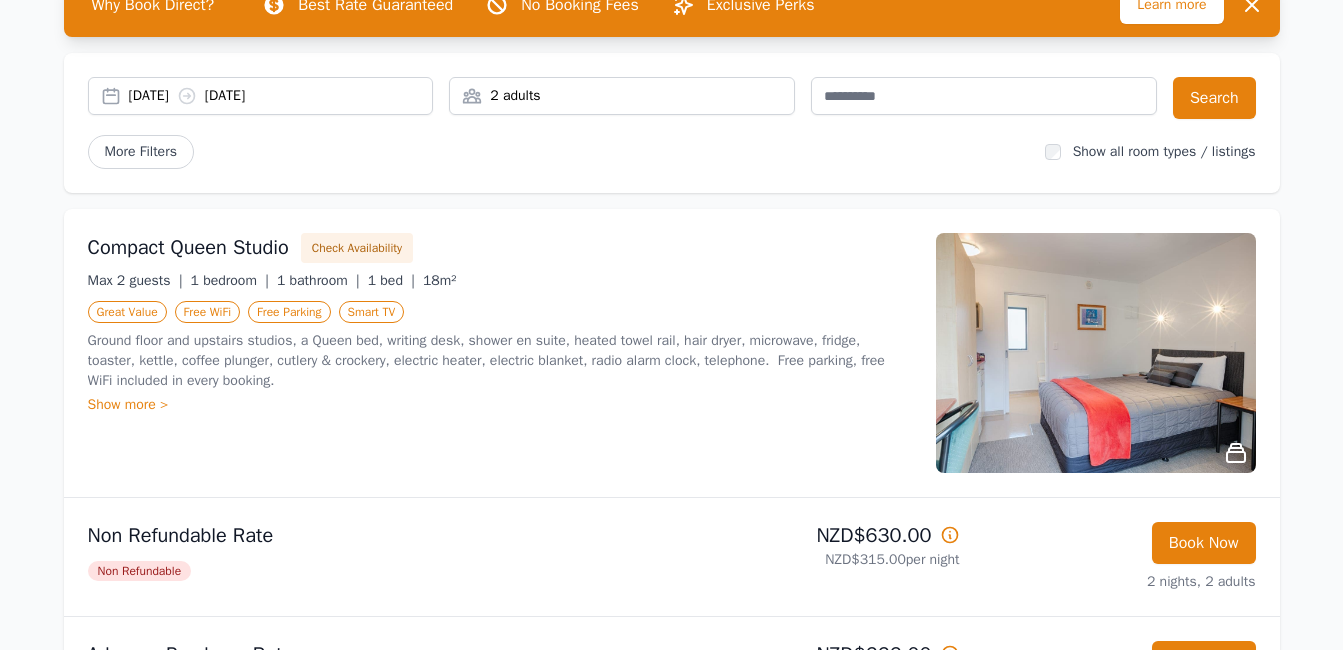 scroll, scrollTop: 200, scrollLeft: 0, axis: vertical 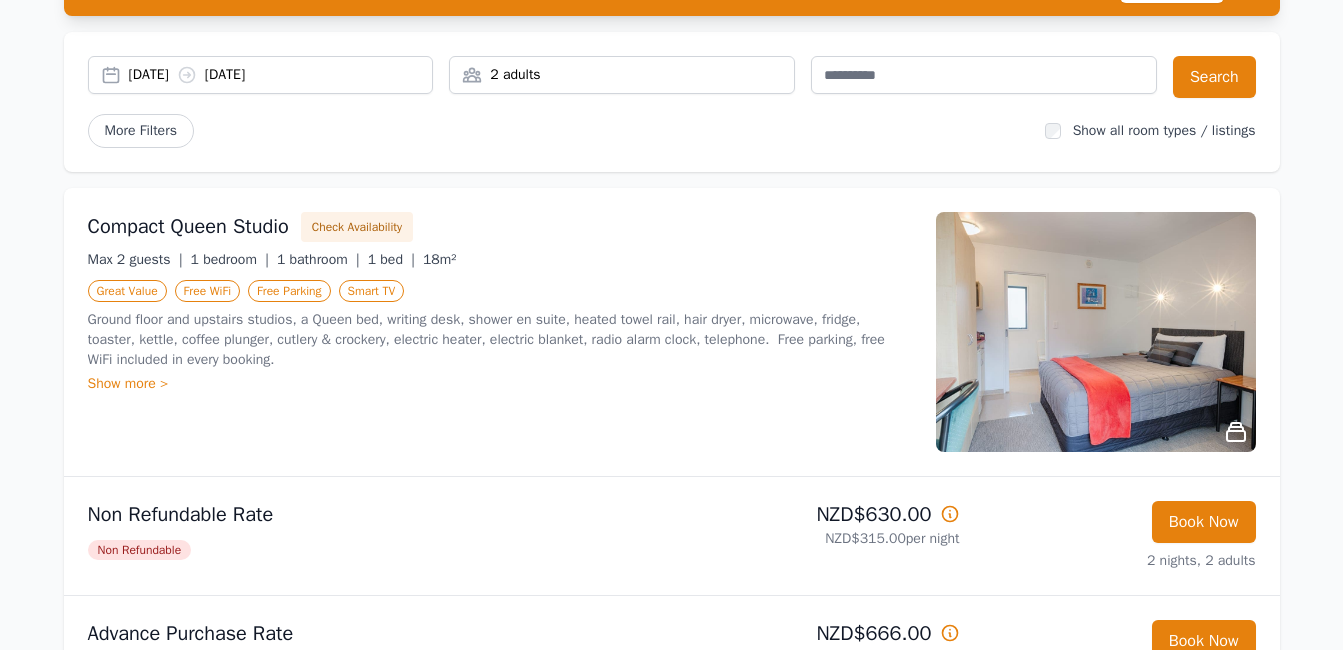 click on "Show more >" at bounding box center (500, 384) 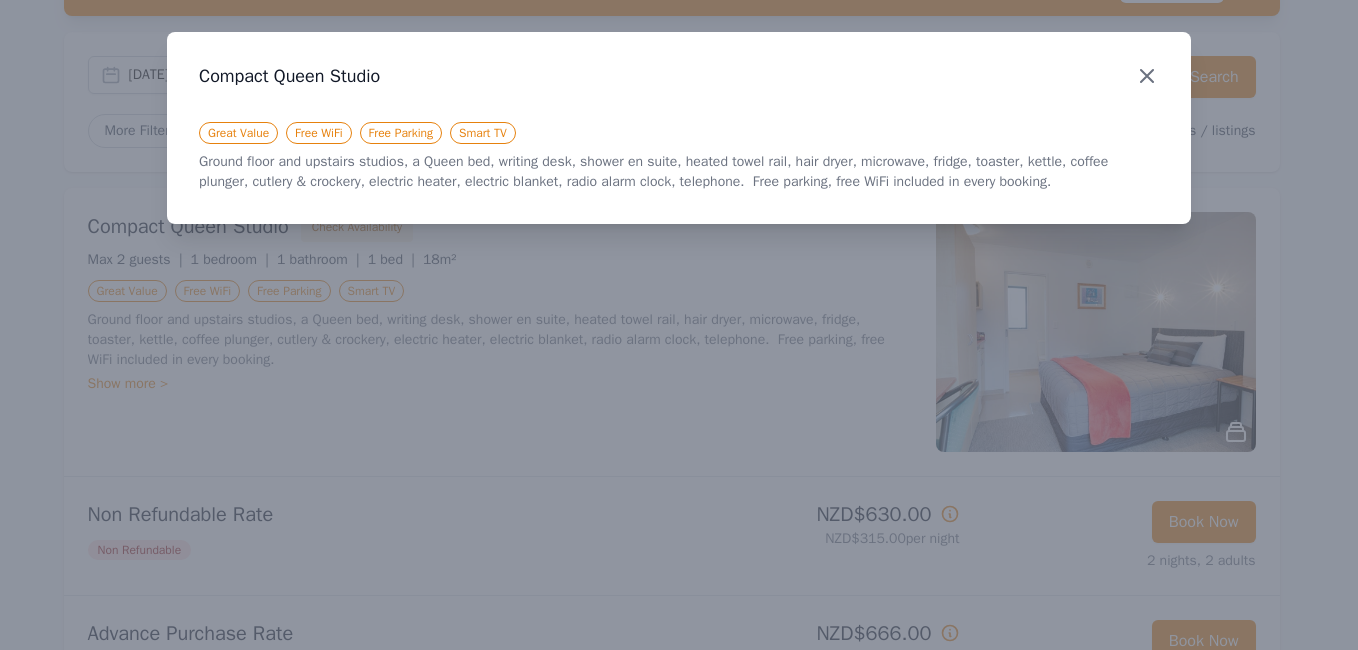 click 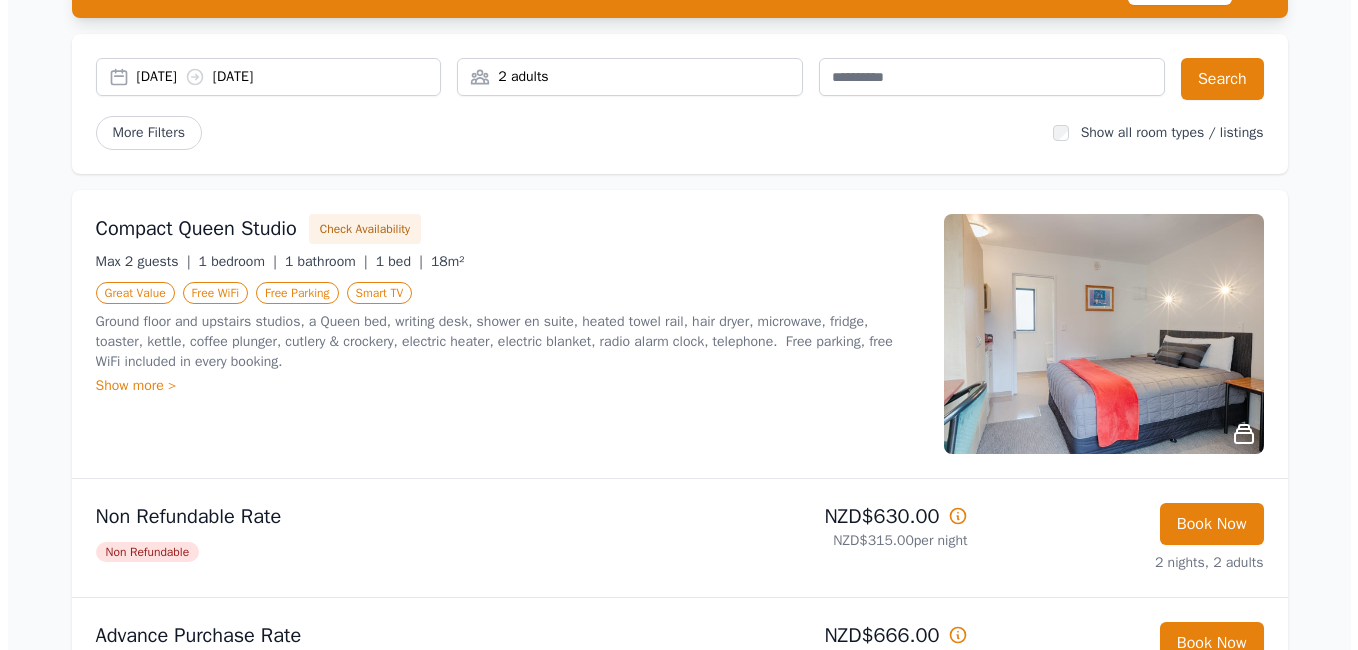 scroll, scrollTop: 200, scrollLeft: 0, axis: vertical 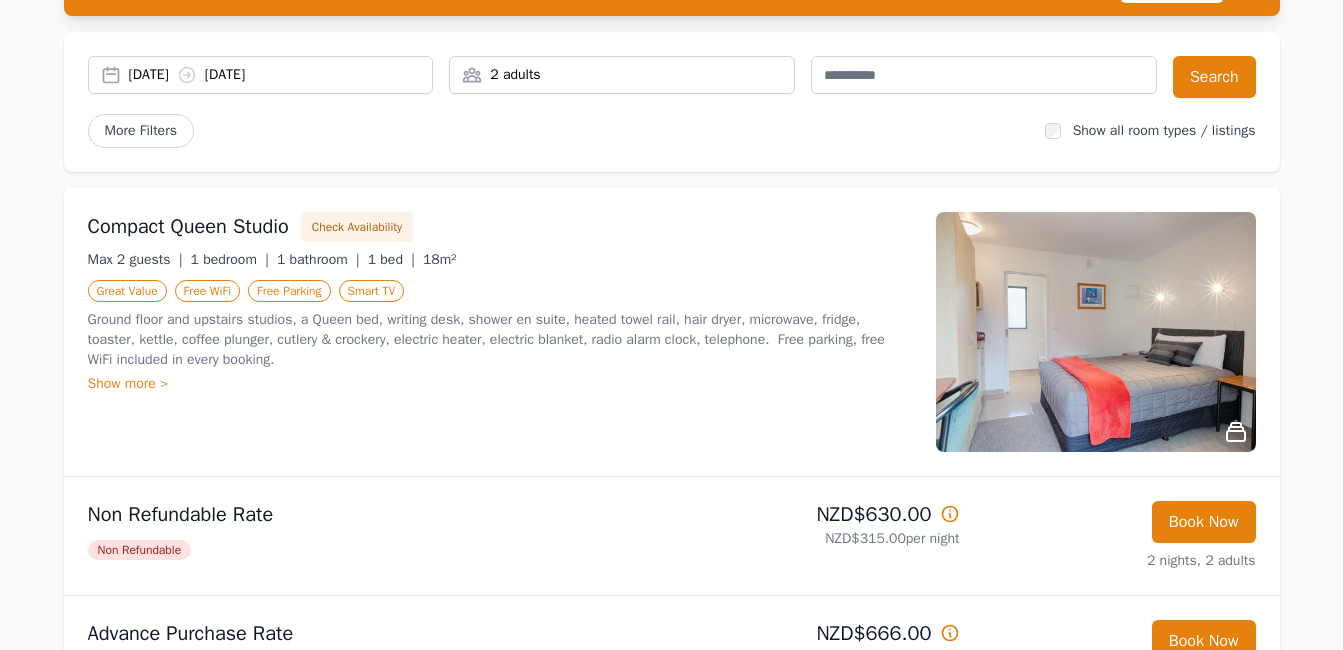 click at bounding box center [1096, 332] 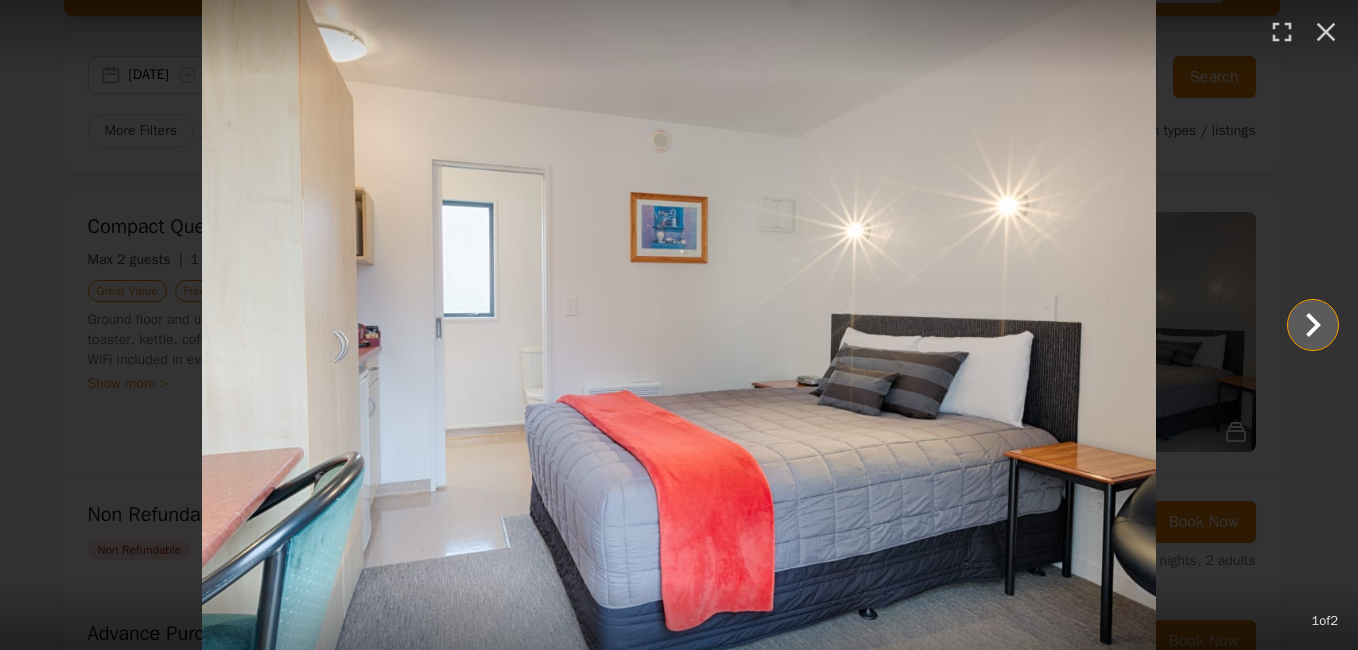 click 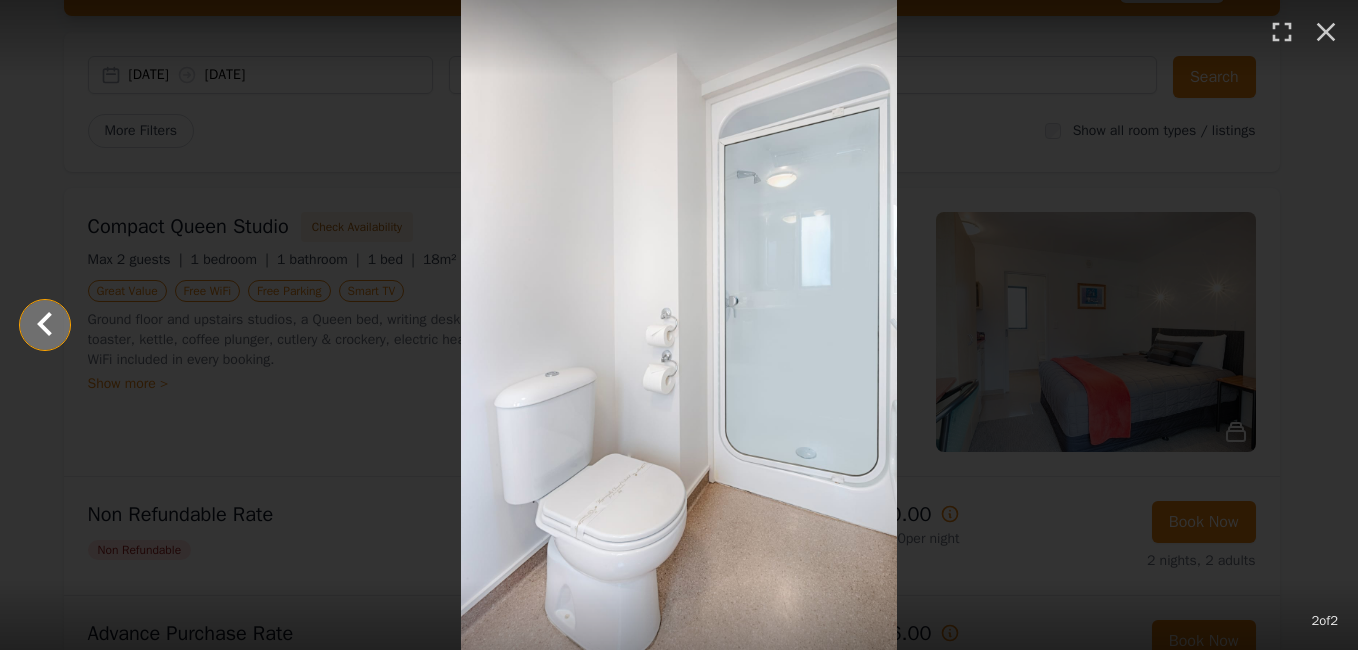 click 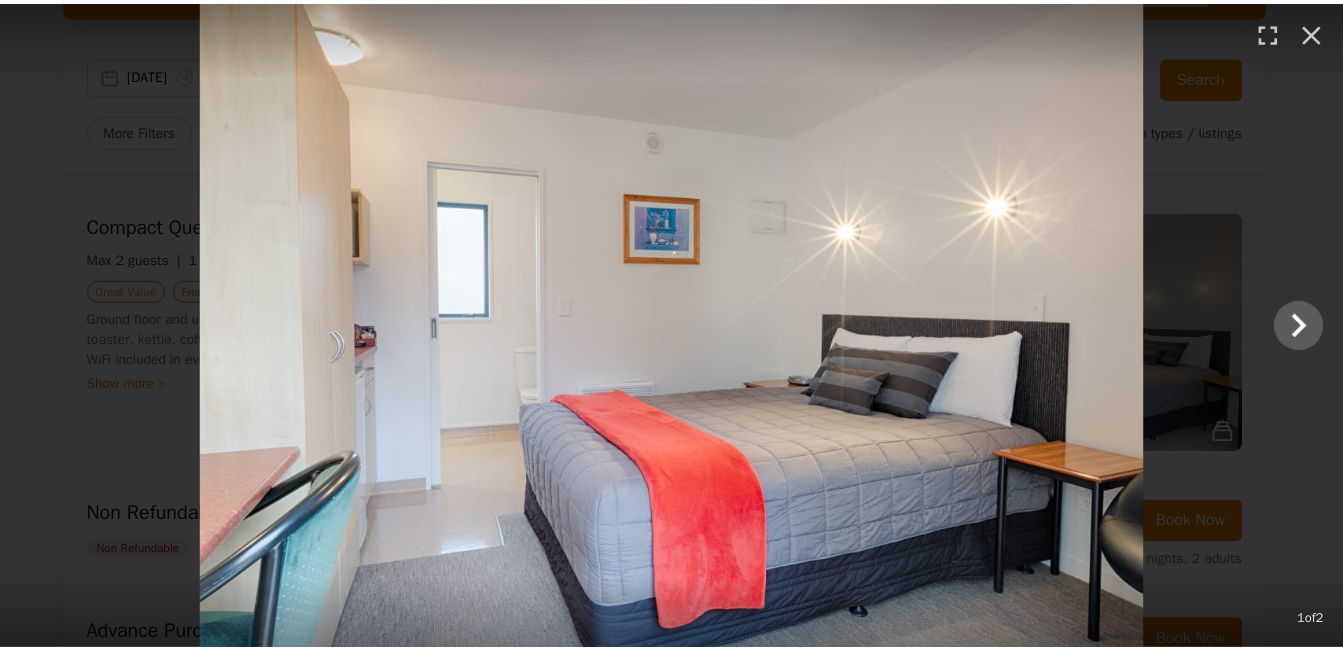 scroll, scrollTop: 0, scrollLeft: 0, axis: both 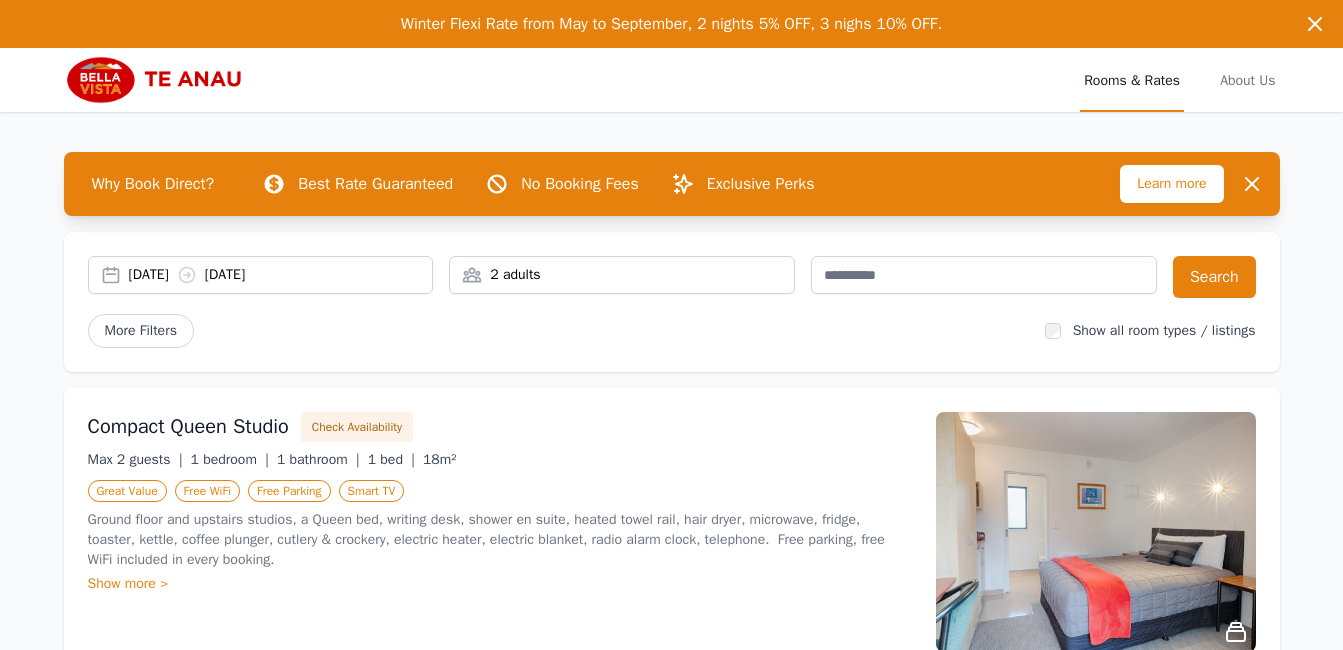 click on "[DATE] [DATE]" at bounding box center [281, 275] 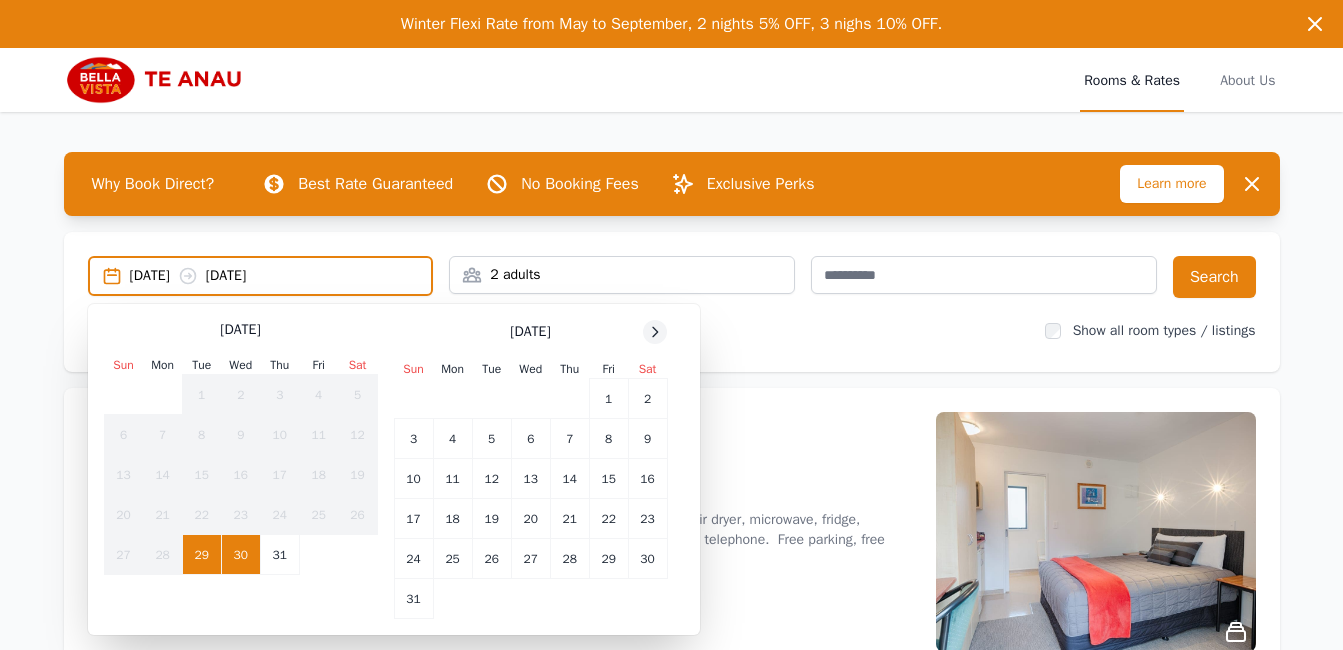 click 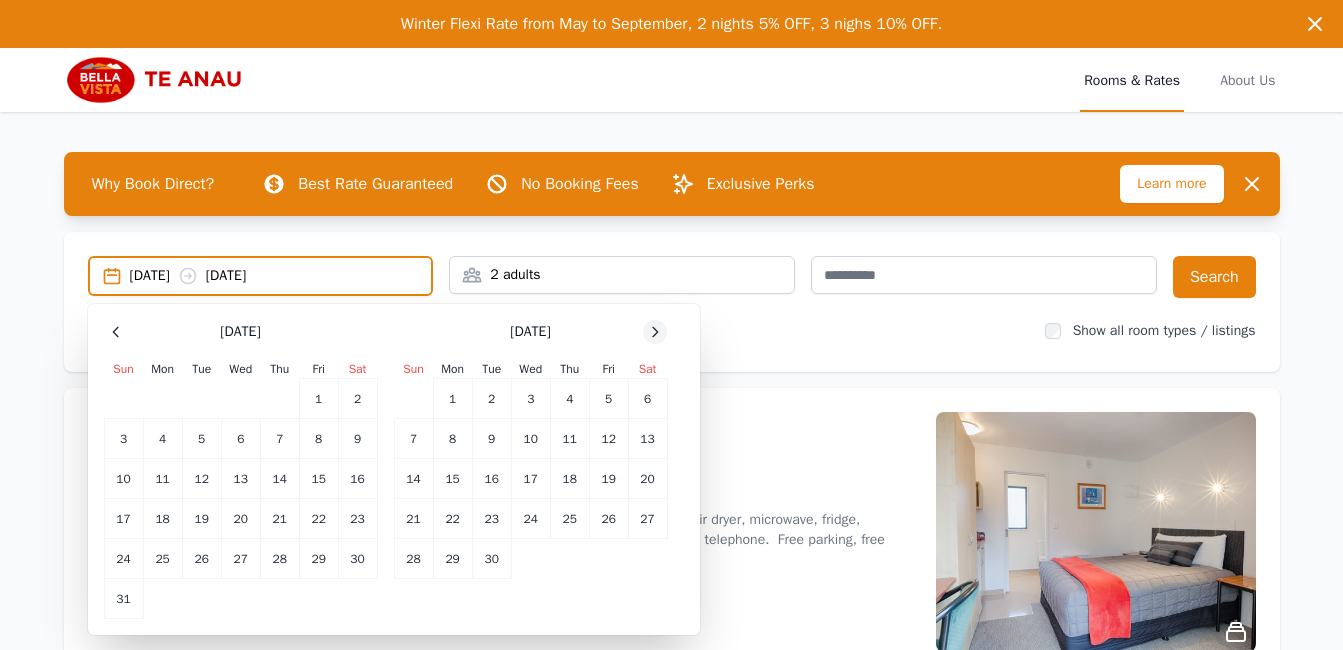 click 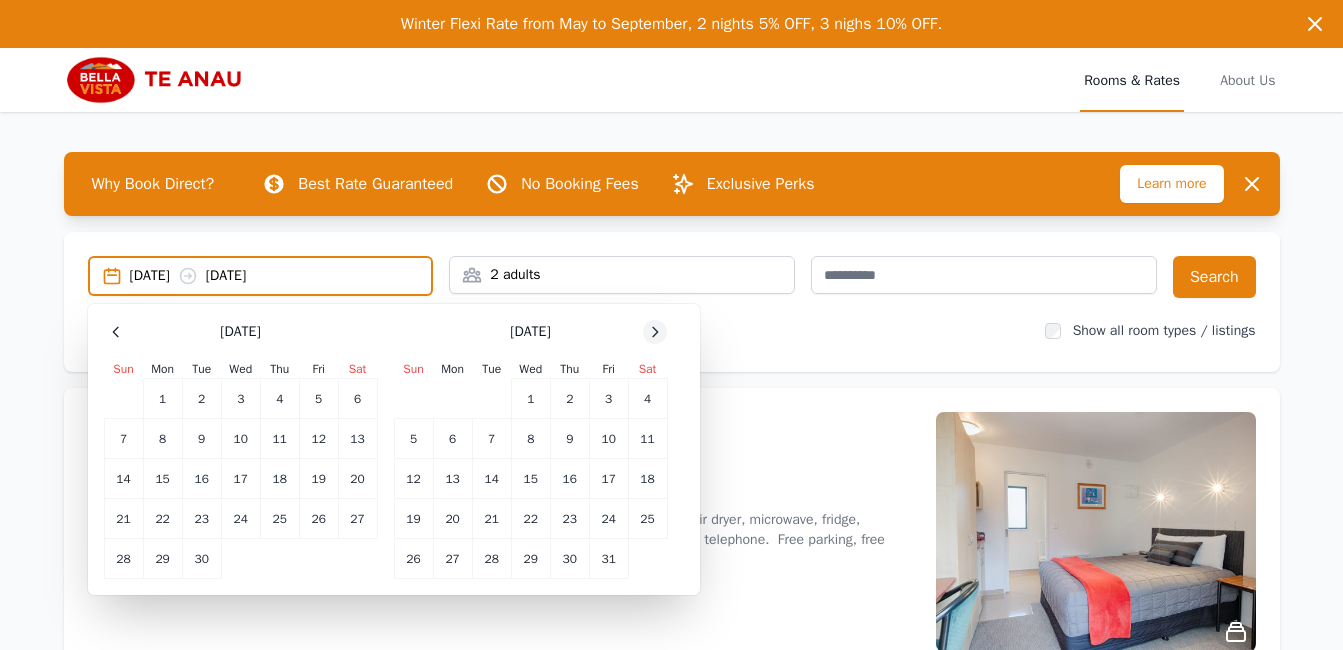 click 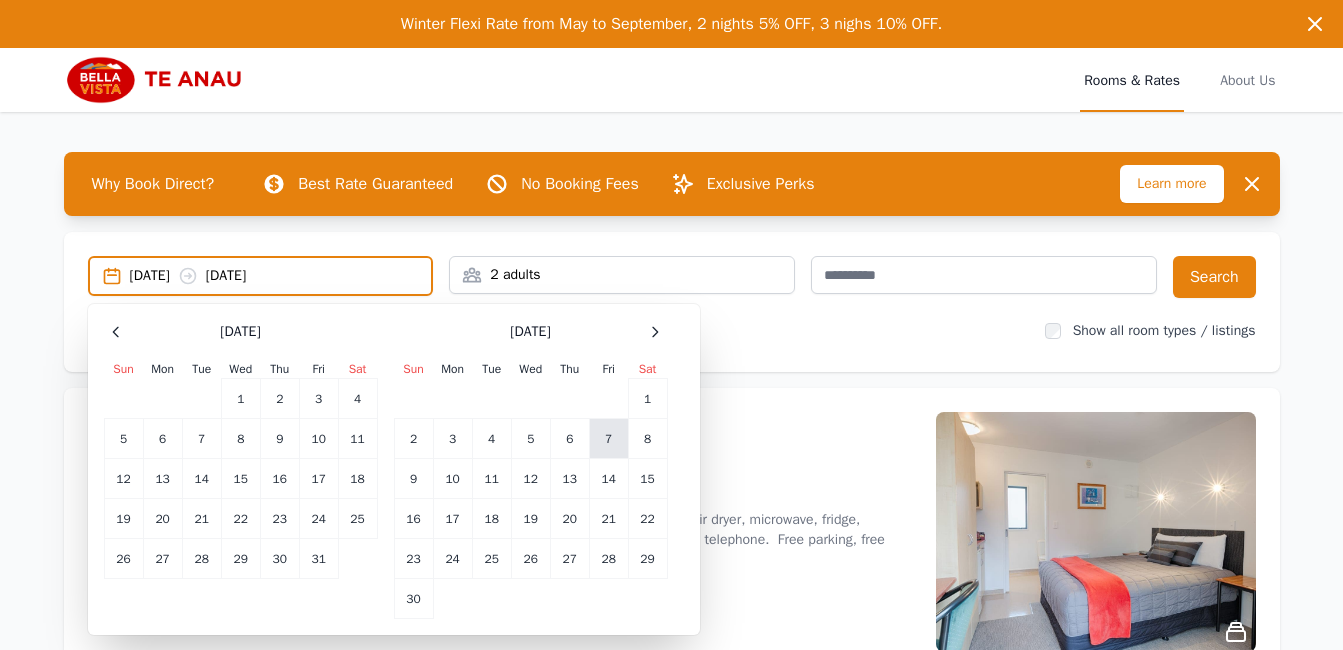 click on "7" at bounding box center [608, 439] 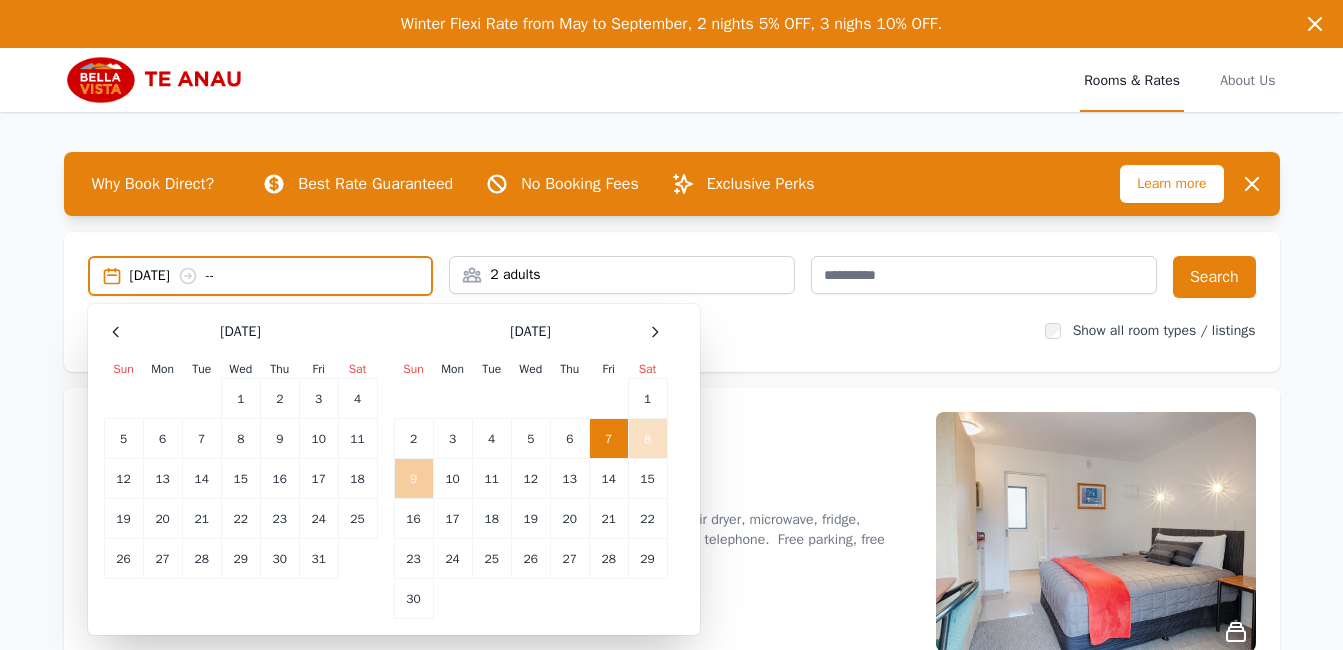 click on "9" at bounding box center (413, 479) 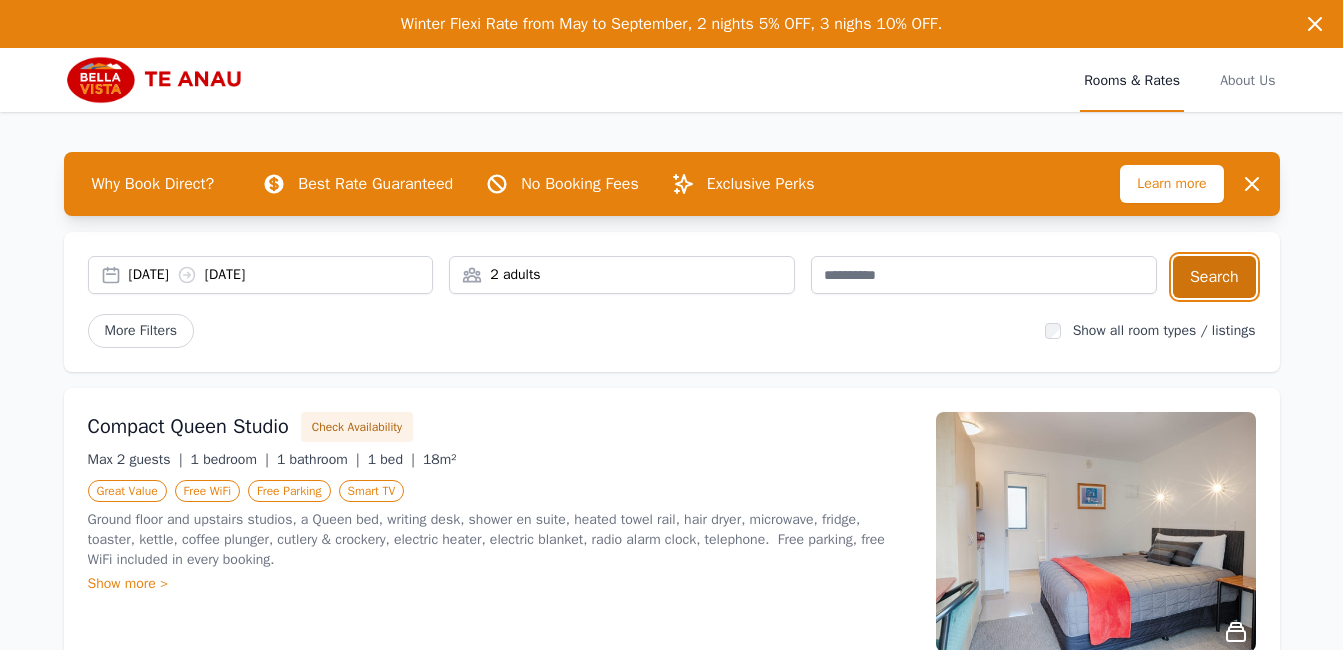 click on "Search" at bounding box center (1214, 277) 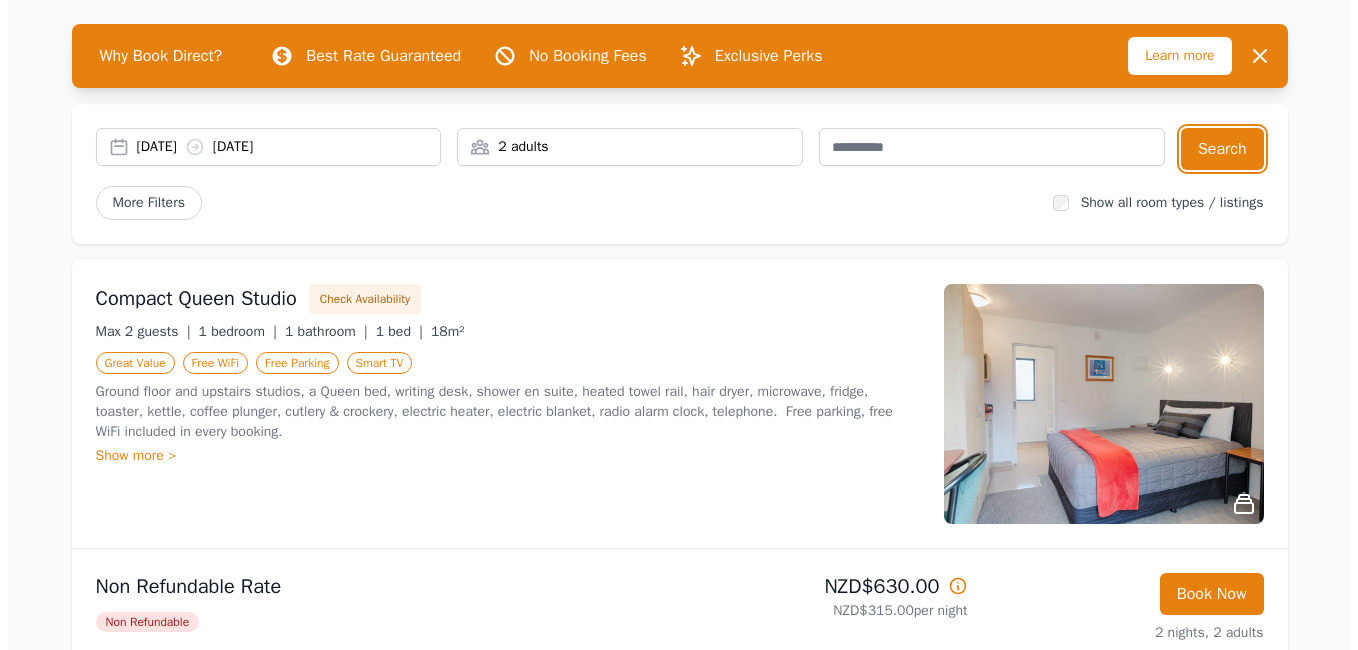 scroll, scrollTop: 300, scrollLeft: 0, axis: vertical 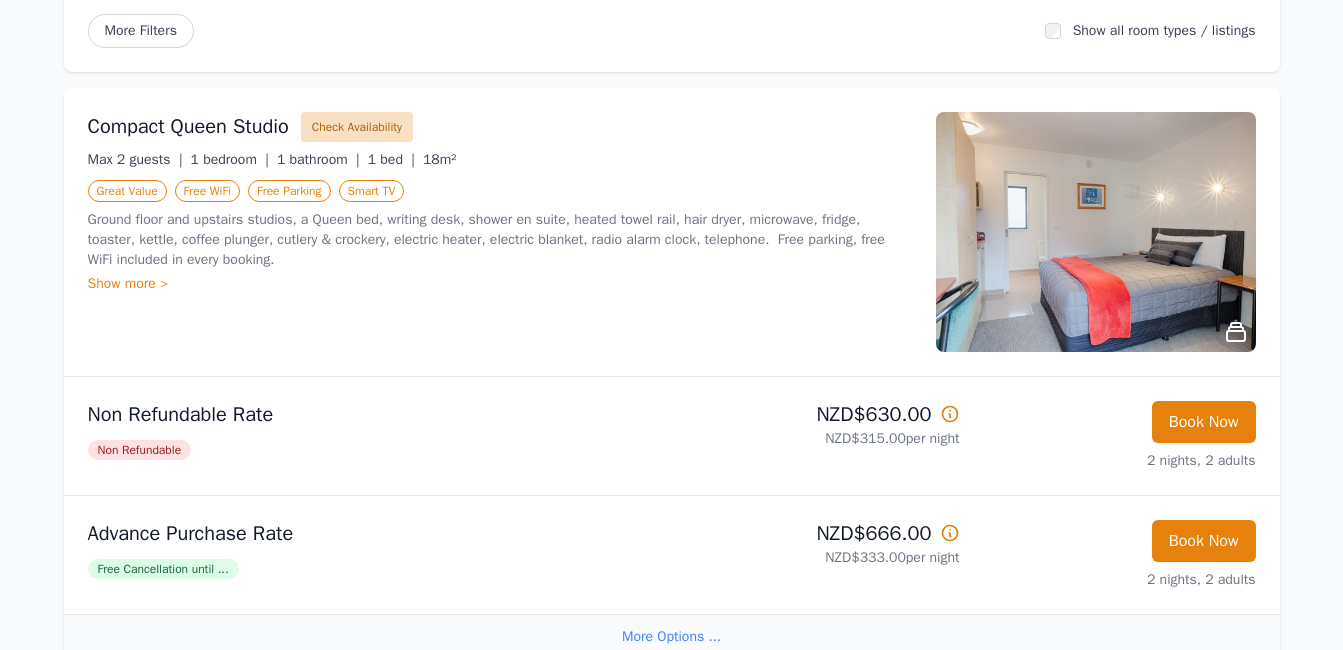 click on "Check Availability" at bounding box center [357, 127] 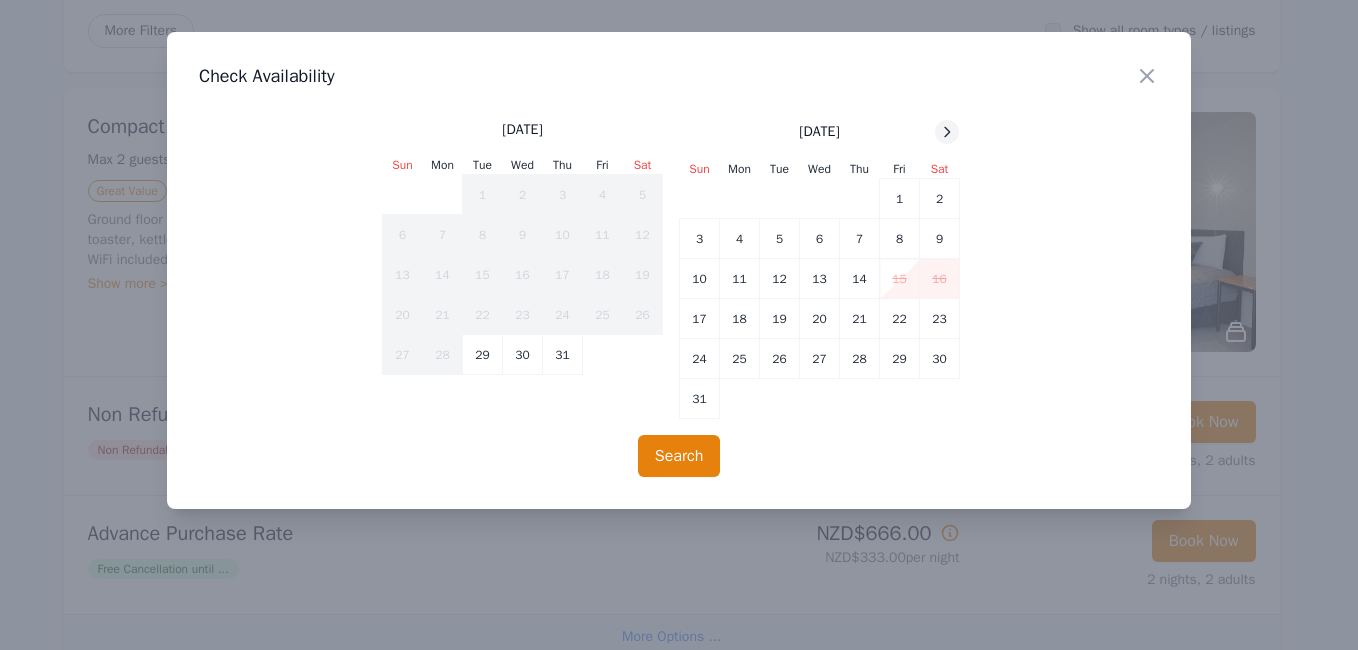 click at bounding box center [947, 132] 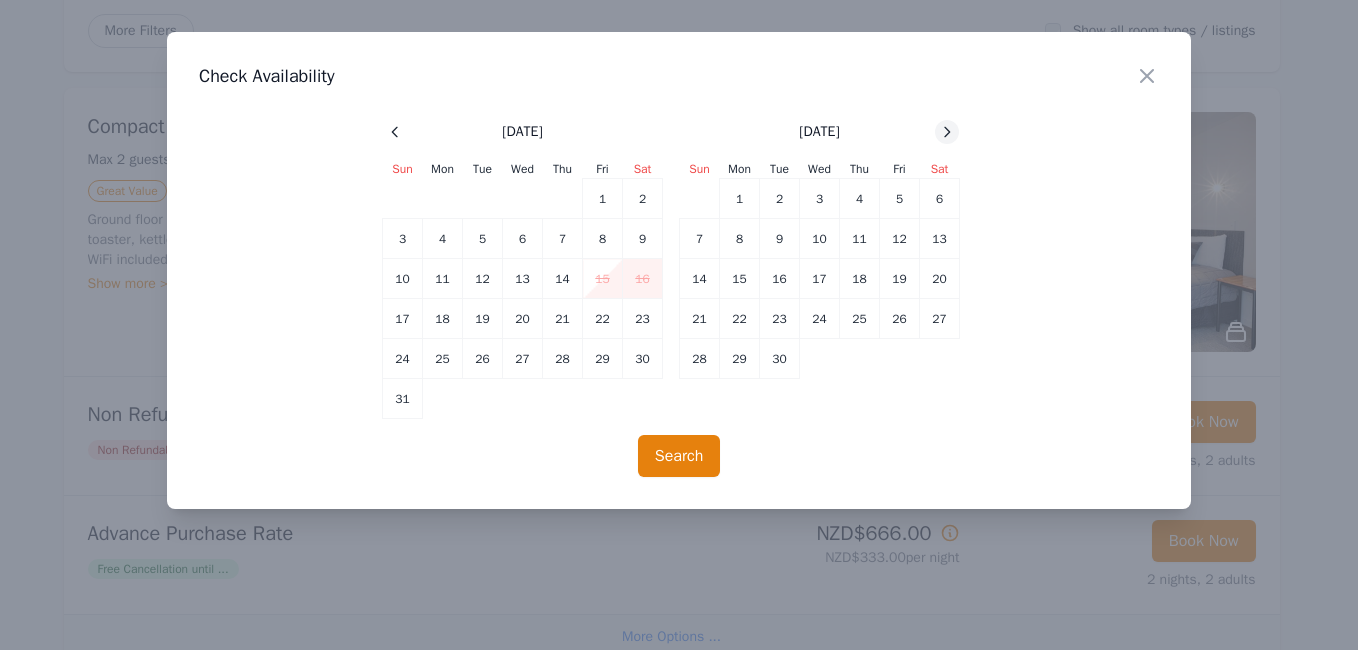 click at bounding box center (947, 132) 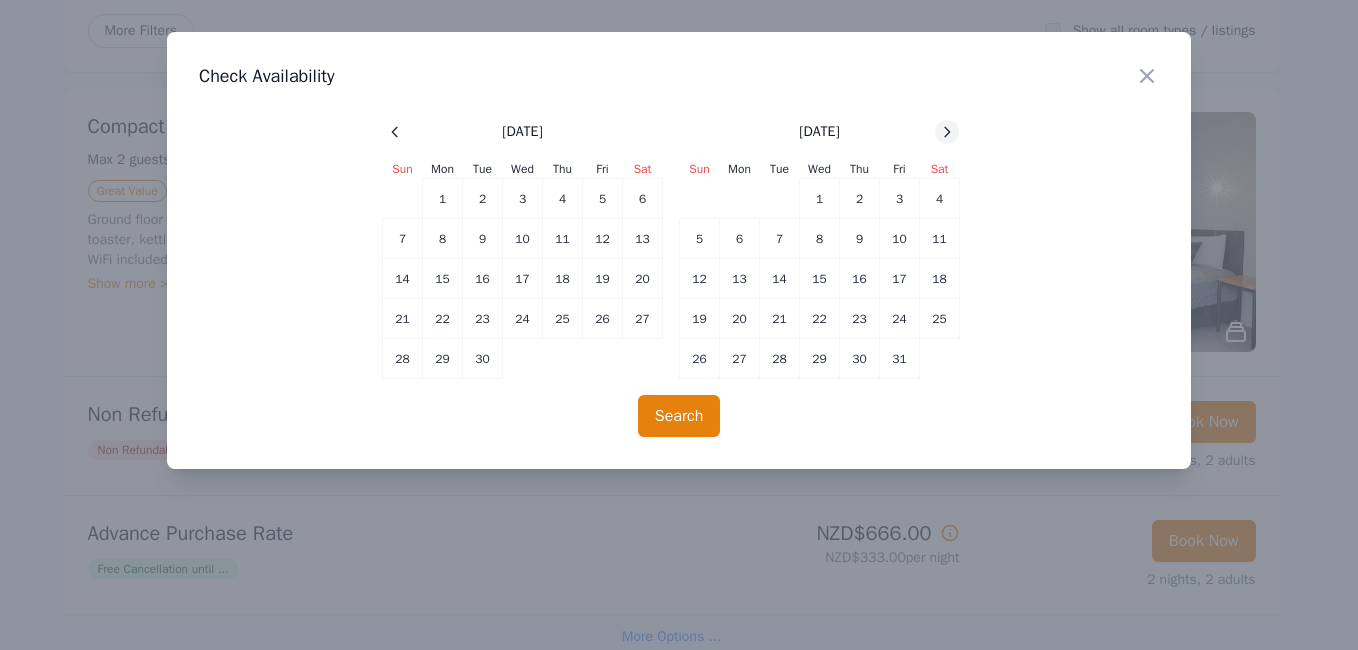 click at bounding box center (947, 132) 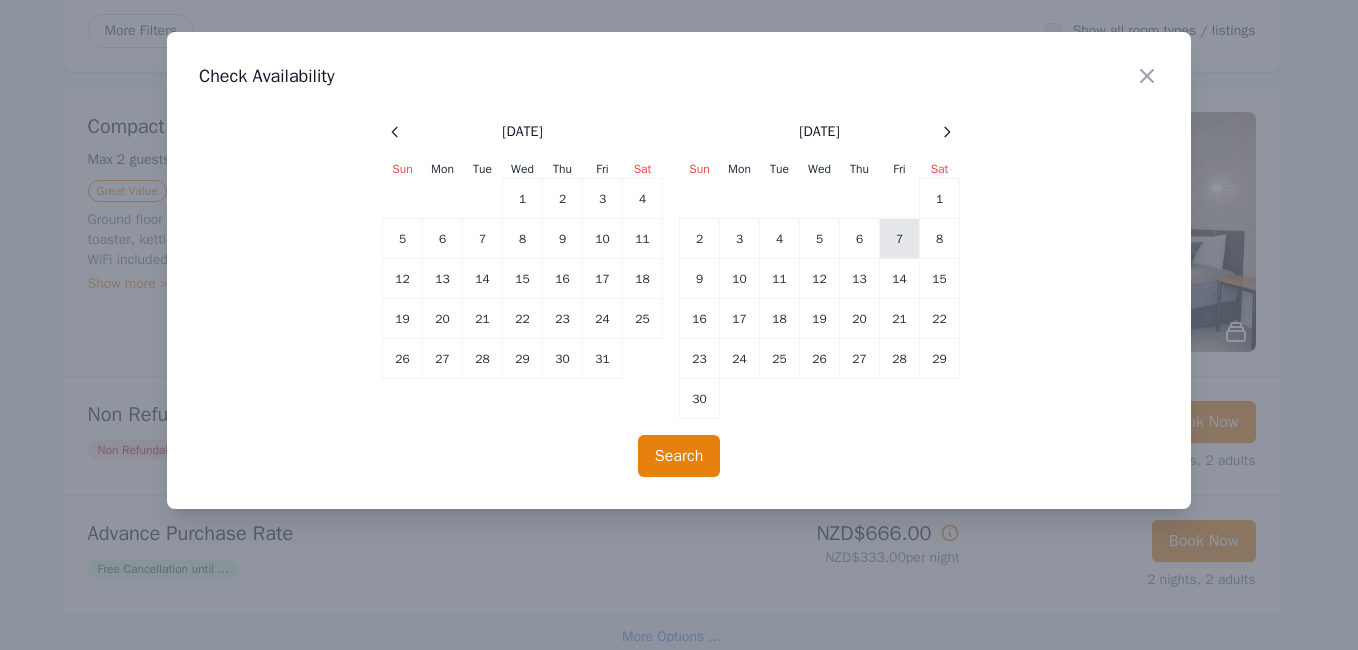 click on "7" at bounding box center (900, 239) 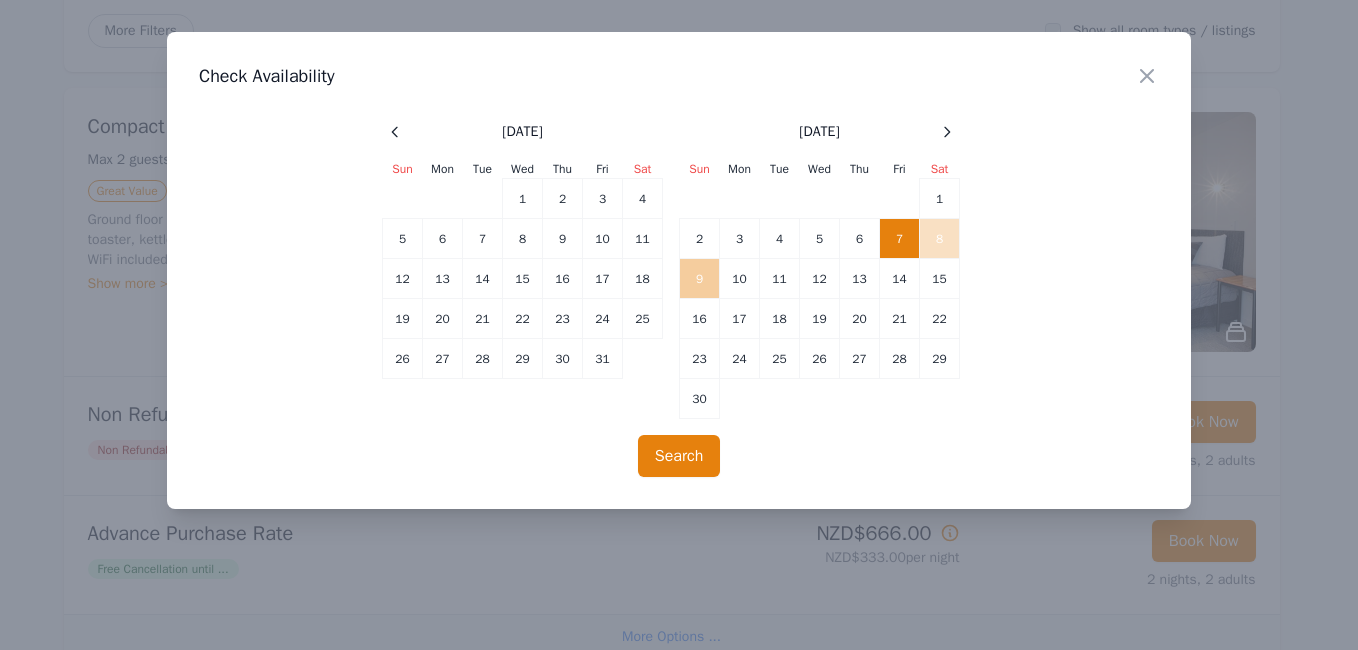 click on "9" at bounding box center [700, 279] 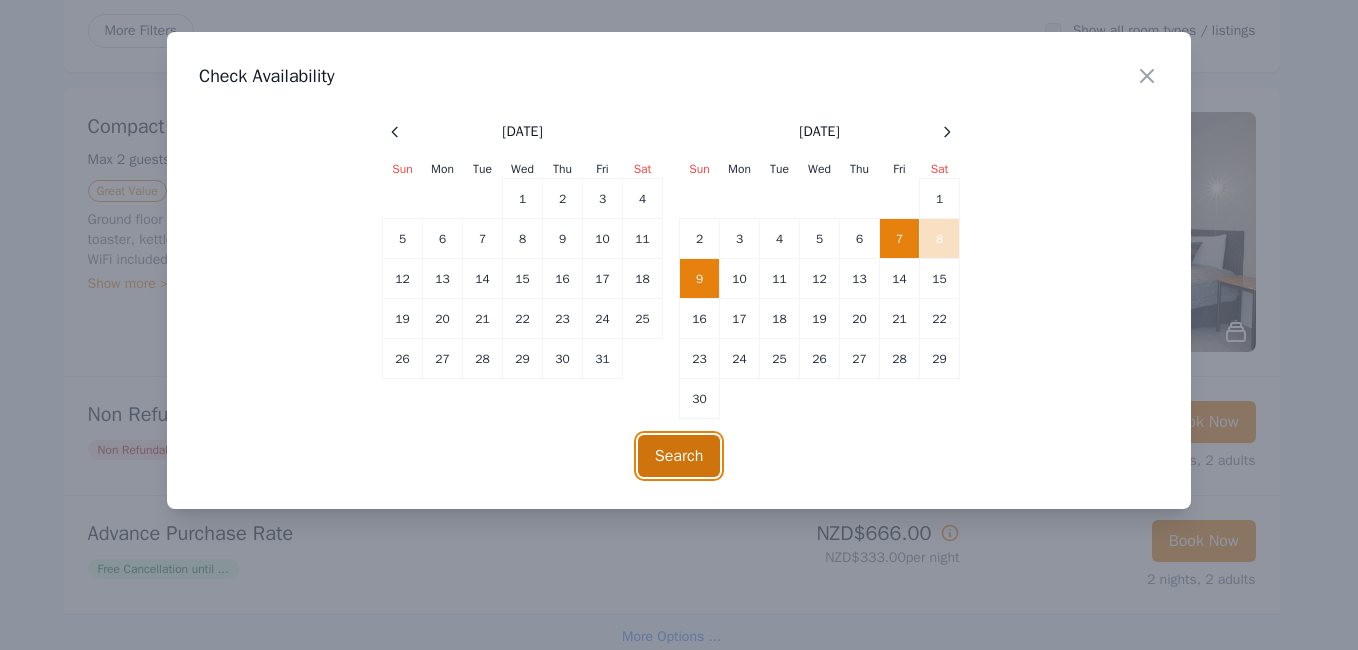 click on "Search" at bounding box center [679, 456] 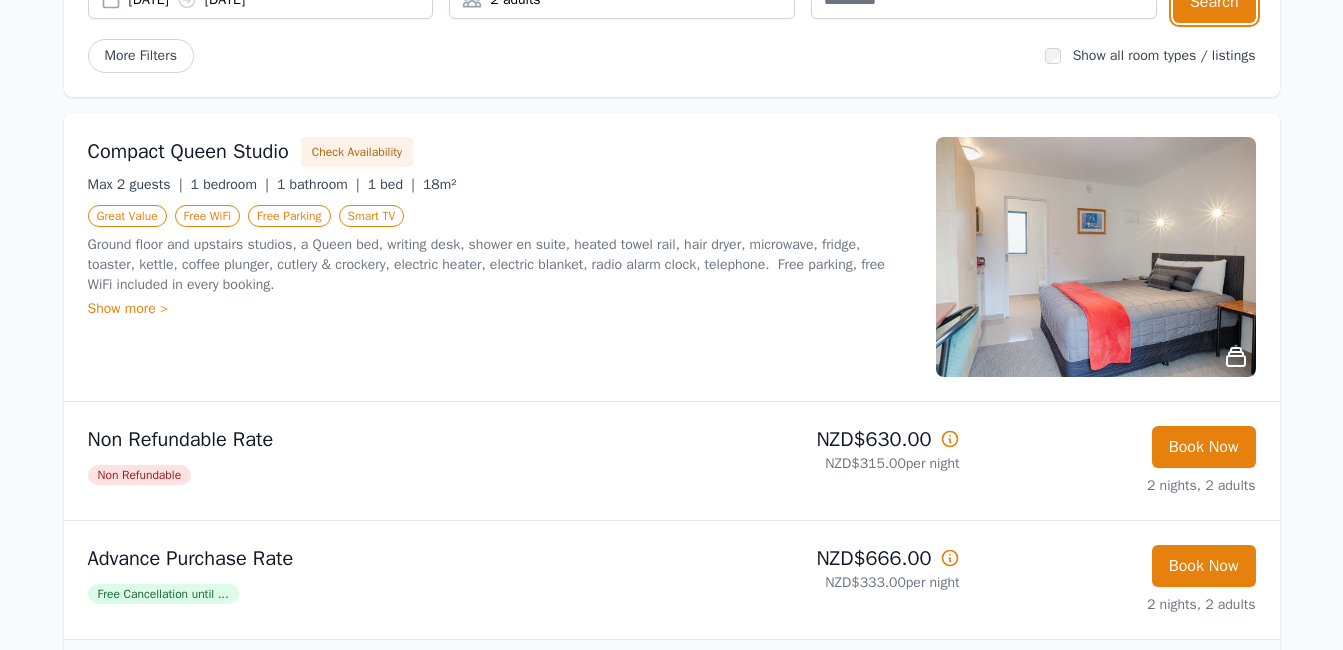 scroll, scrollTop: 500, scrollLeft: 0, axis: vertical 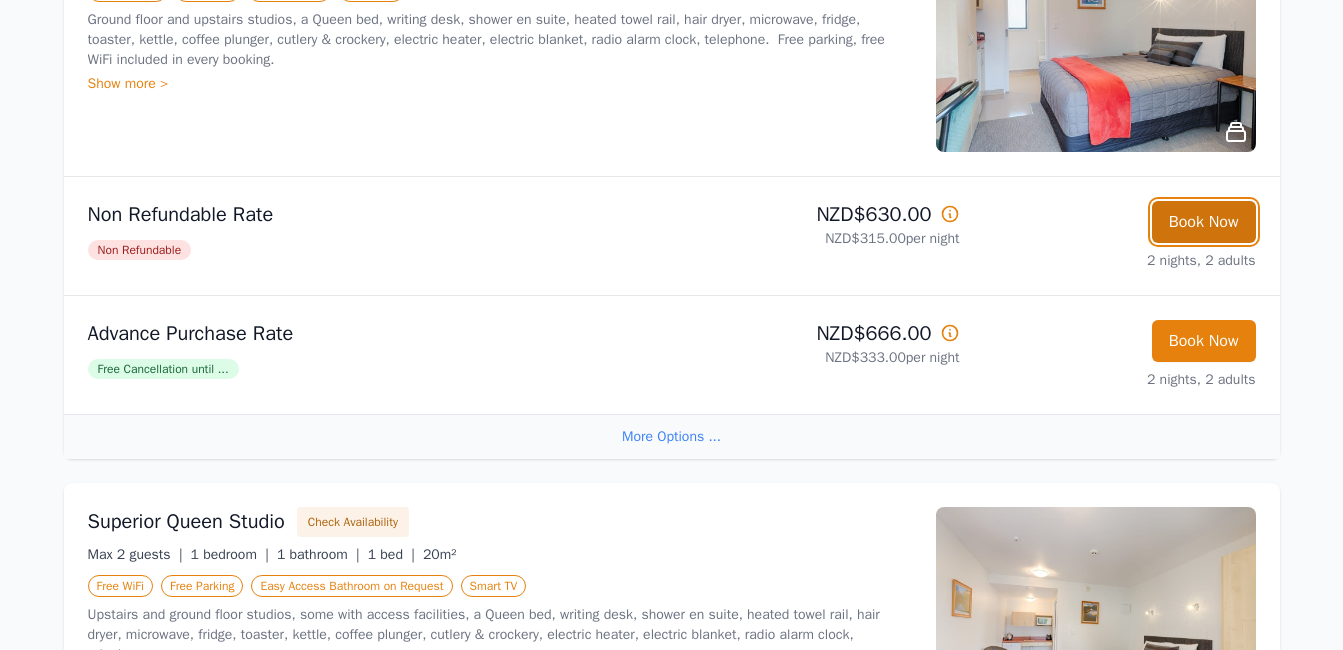 click on "Book Now" at bounding box center [1204, 222] 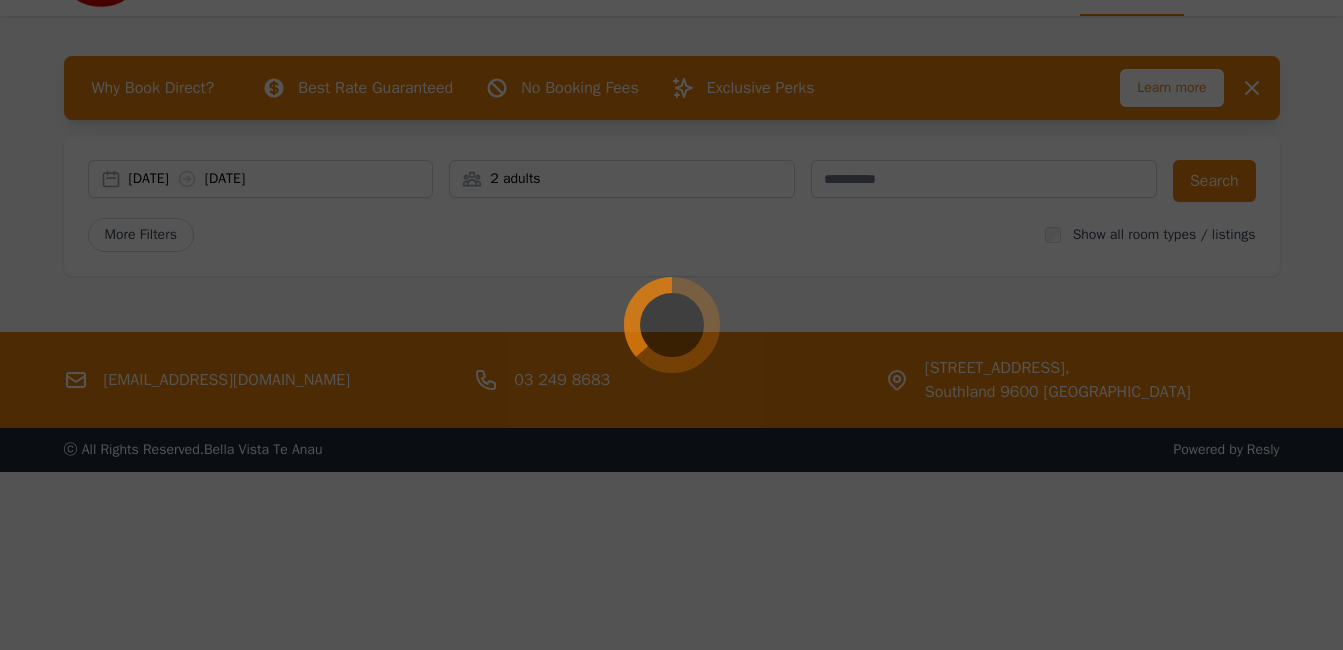 scroll, scrollTop: 96, scrollLeft: 0, axis: vertical 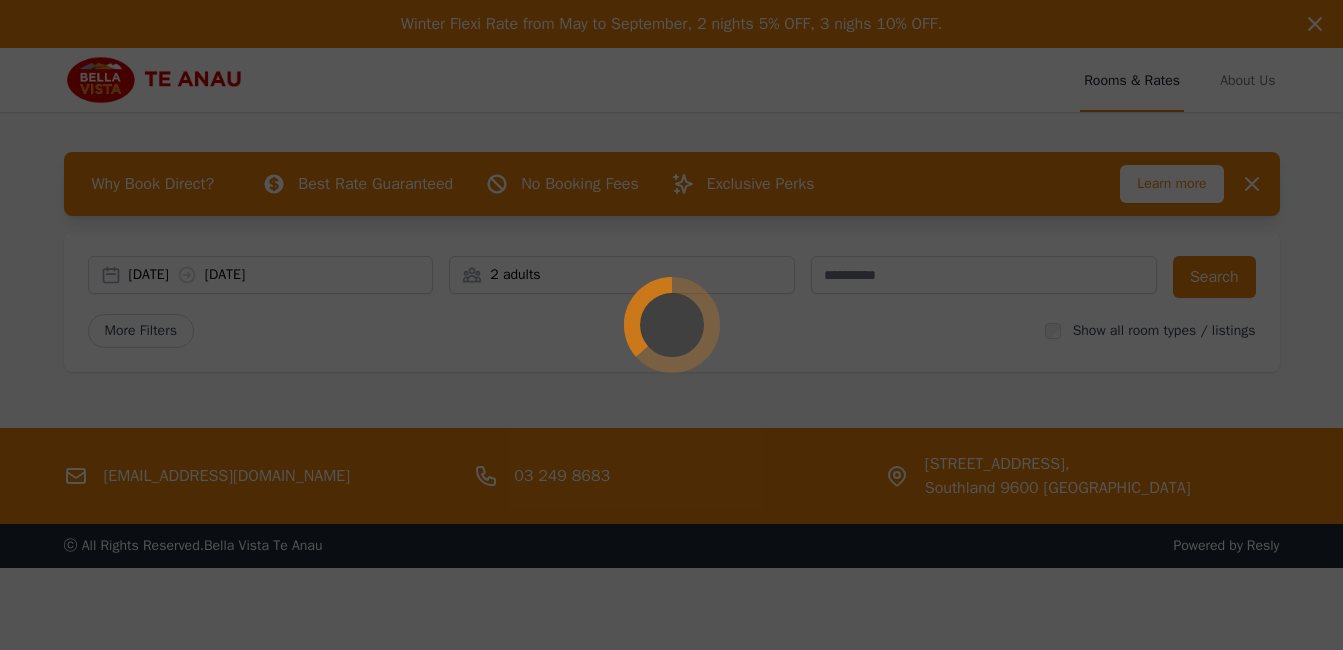 select on "**" 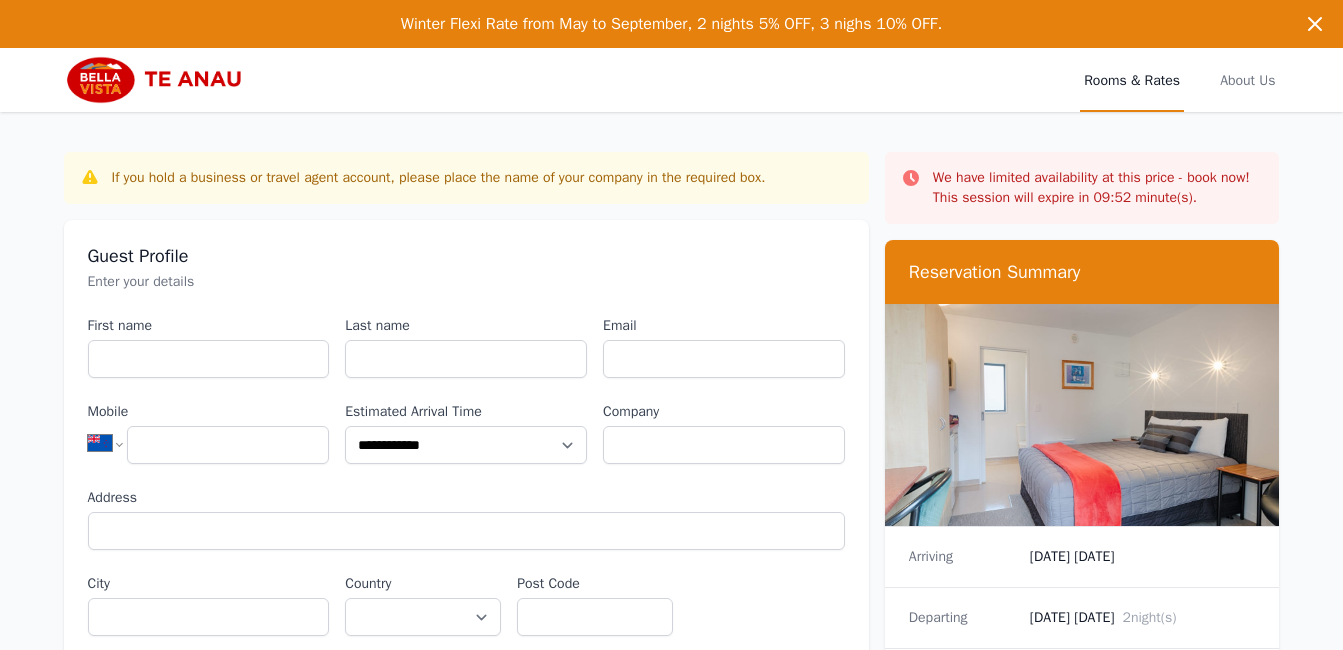scroll, scrollTop: 96, scrollLeft: 0, axis: vertical 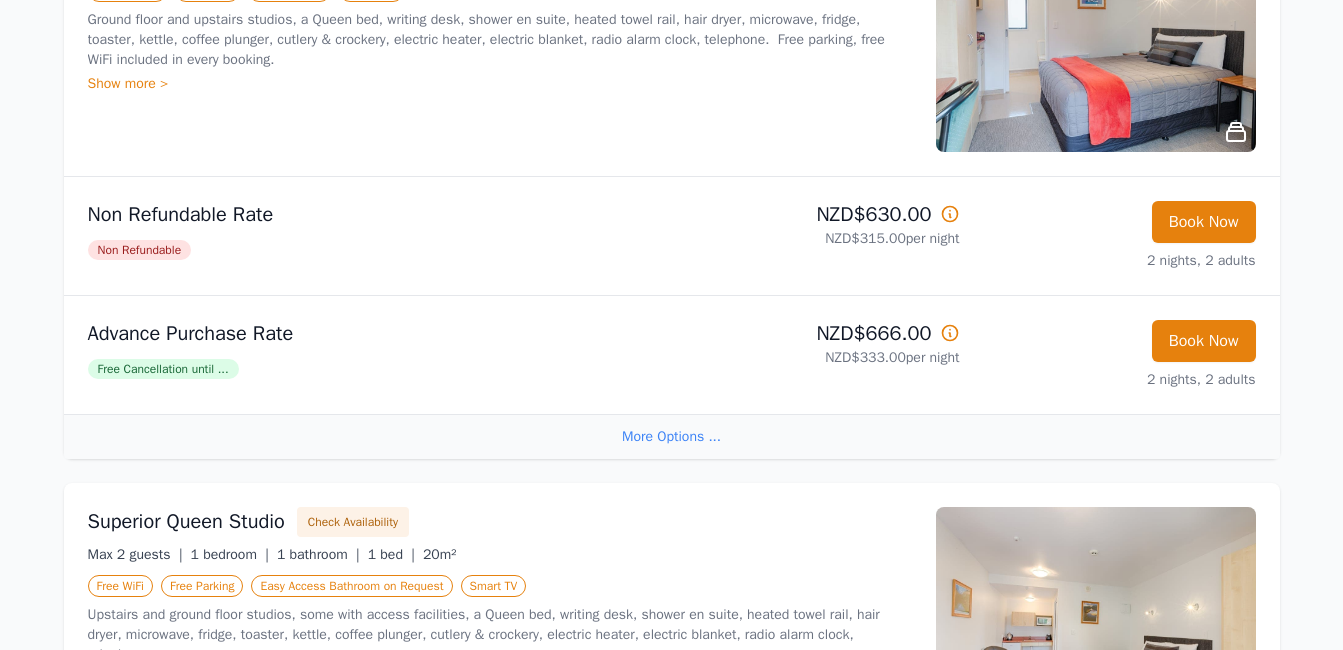 click on "Show more >" at bounding box center [500, 84] 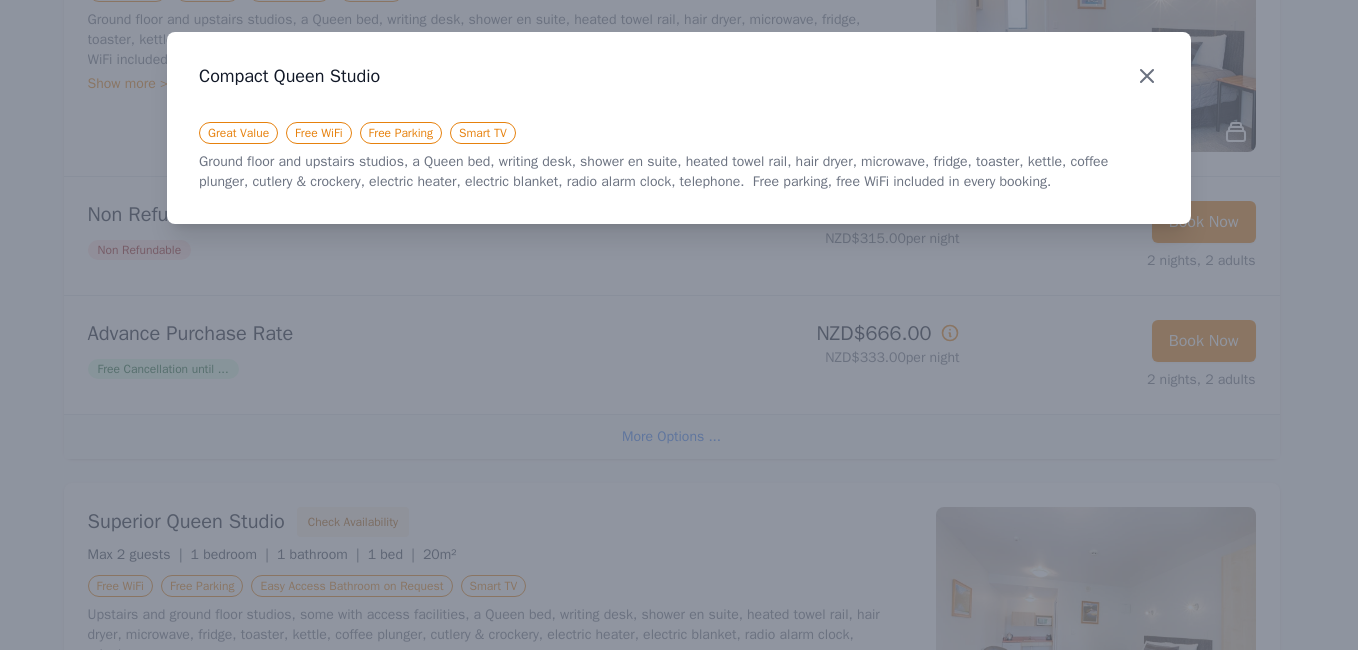 click 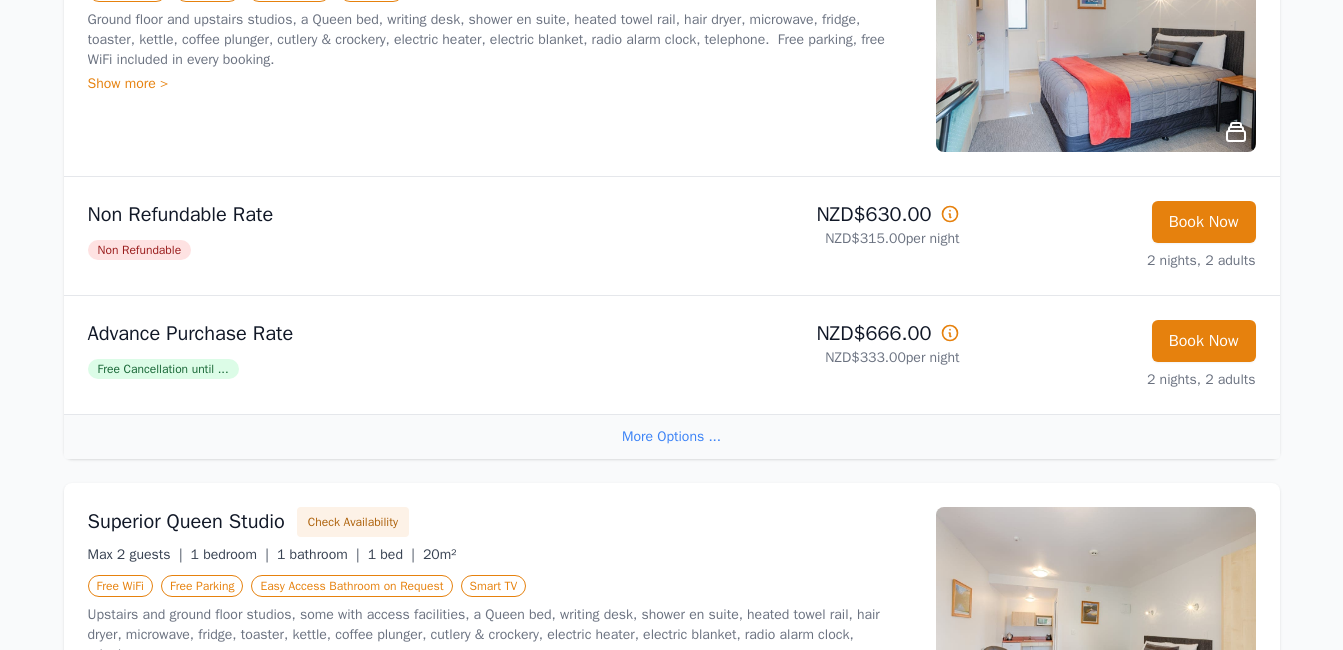 click on "Show more >" at bounding box center (500, 84) 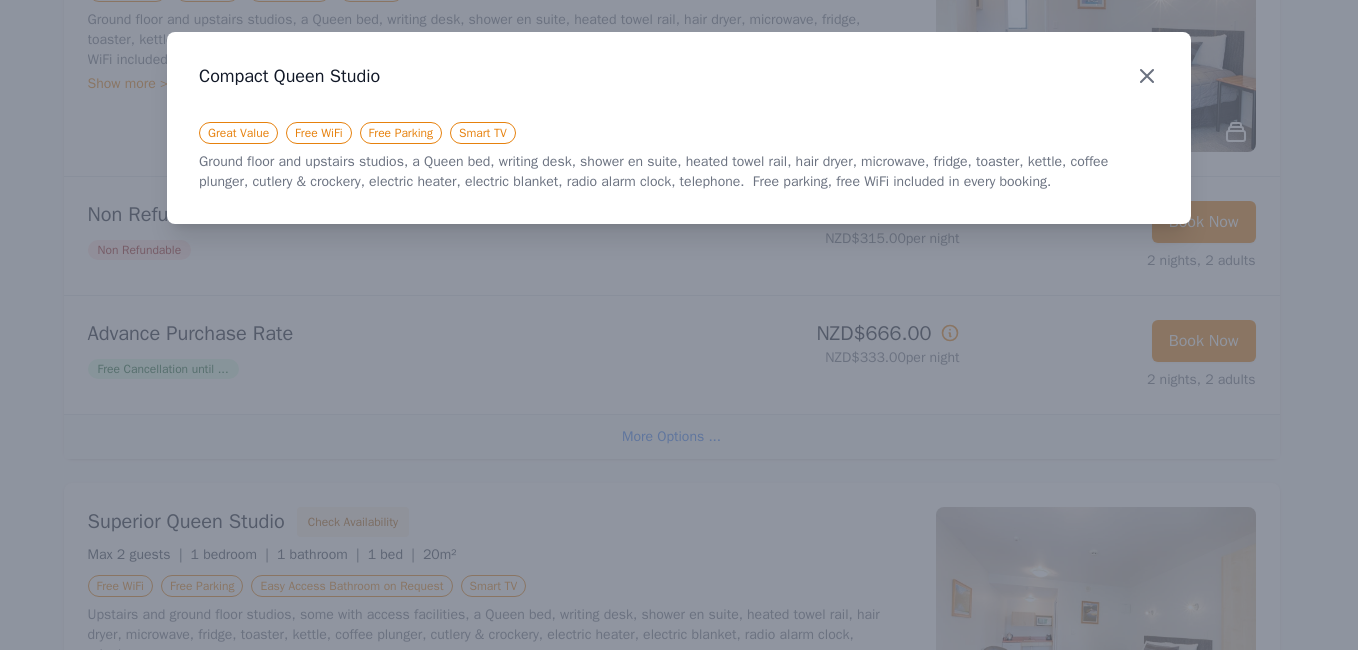 click 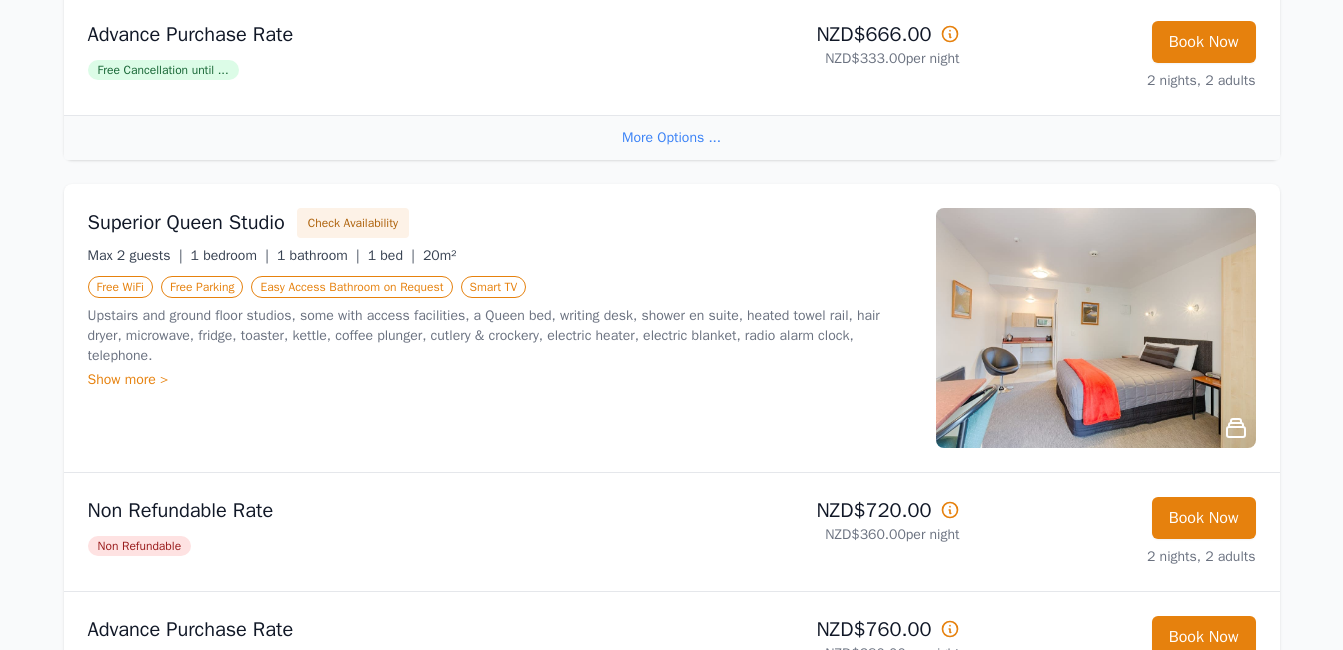 scroll, scrollTop: 800, scrollLeft: 0, axis: vertical 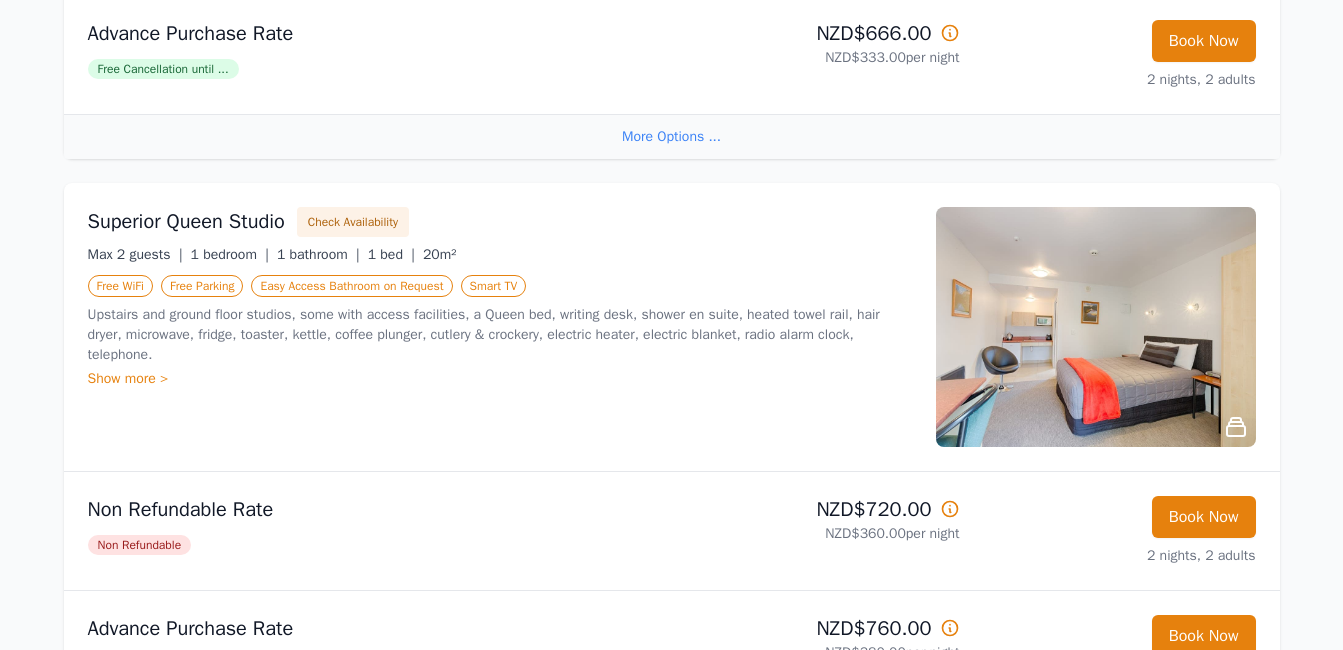 click on "Show more >" at bounding box center [500, 379] 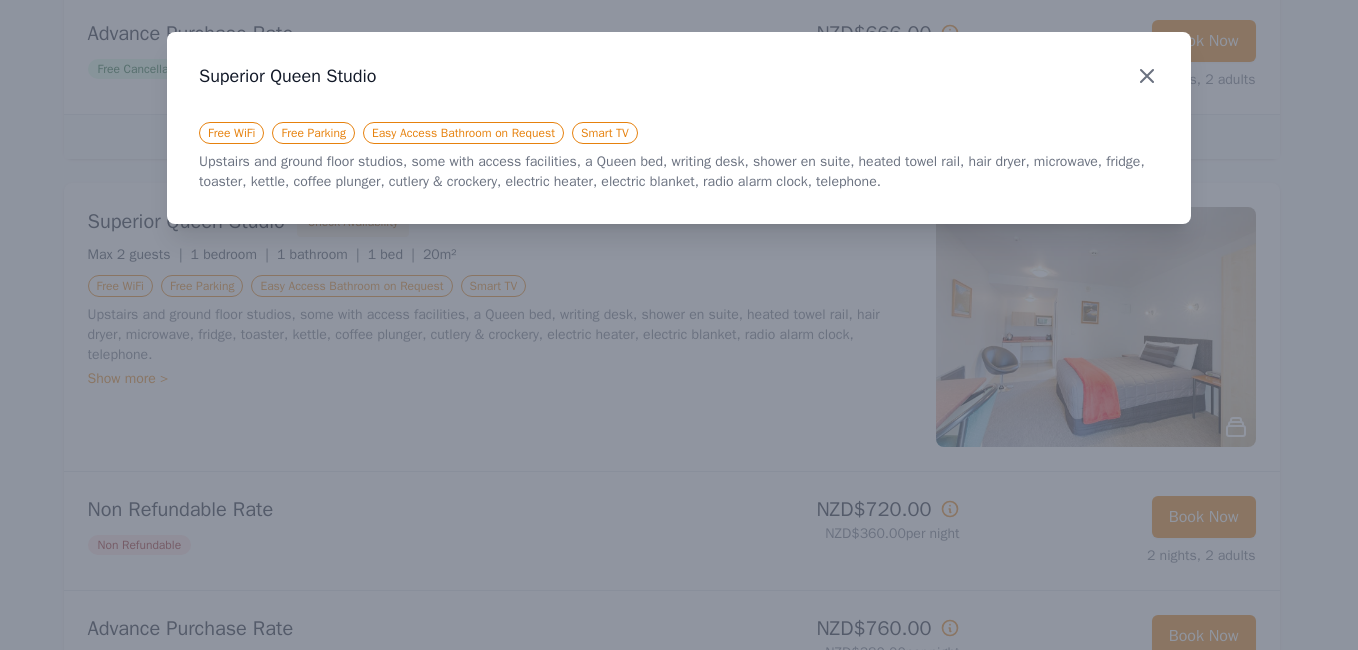 click 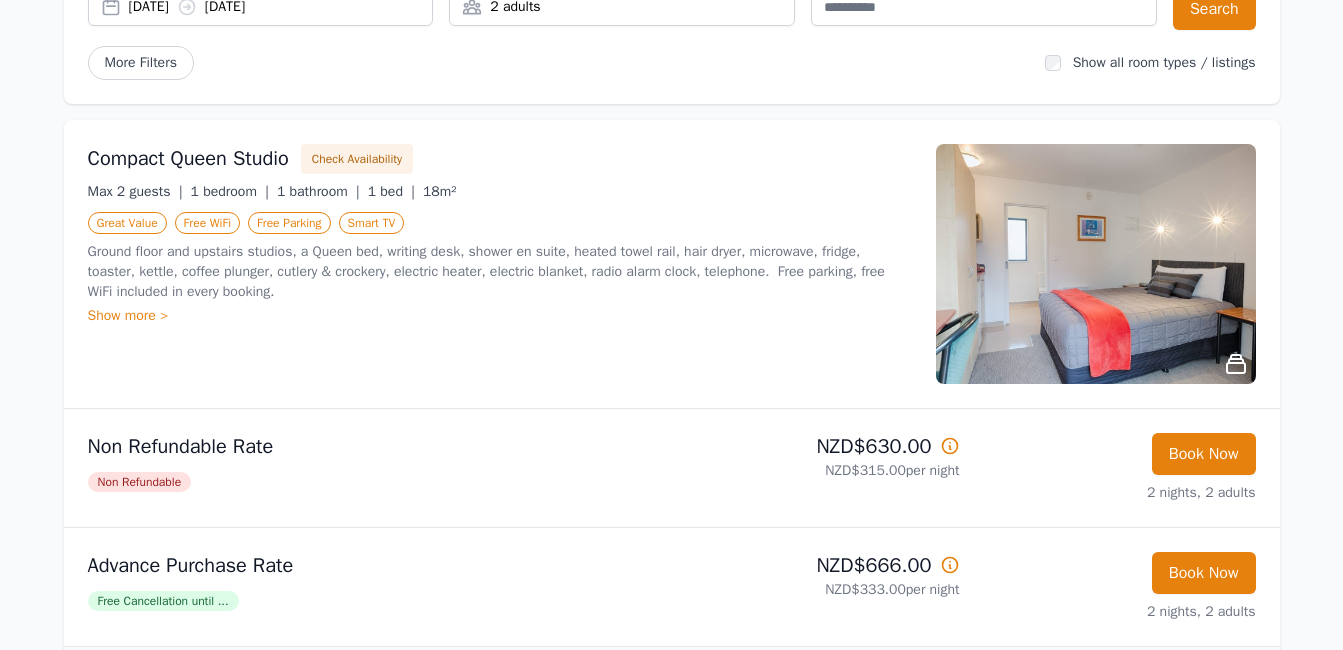 scroll, scrollTop: 0, scrollLeft: 0, axis: both 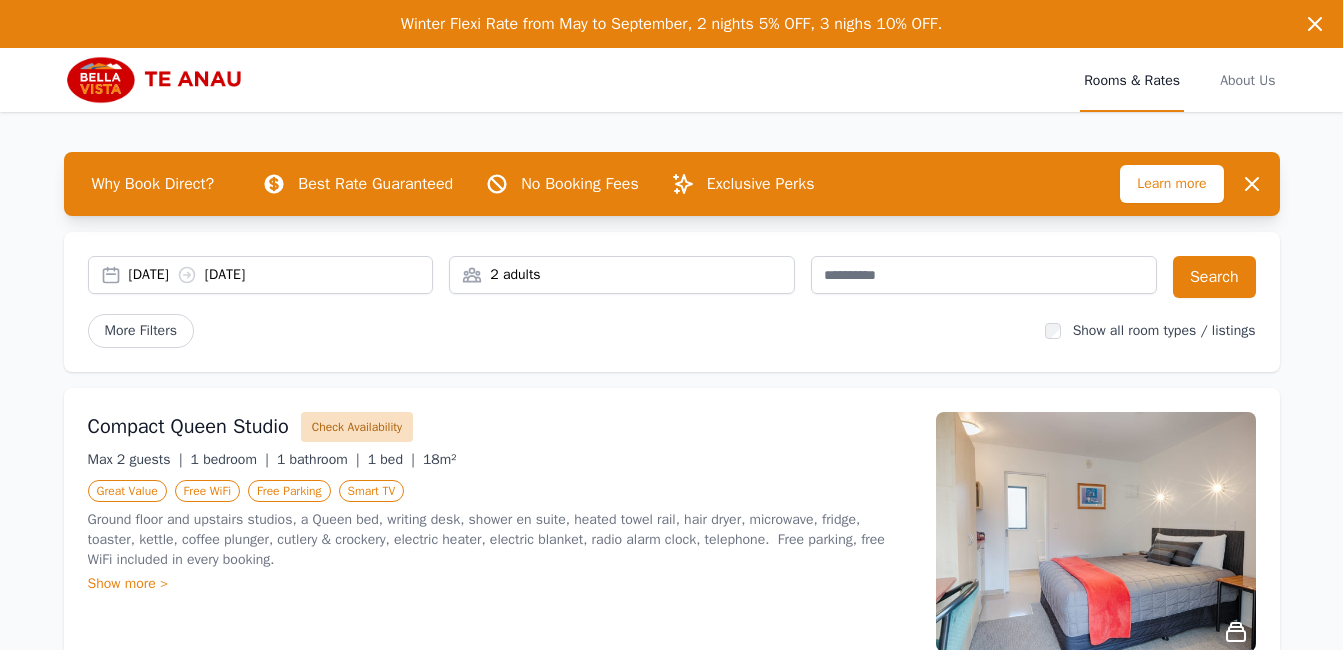 click on "Check Availability" at bounding box center [357, 427] 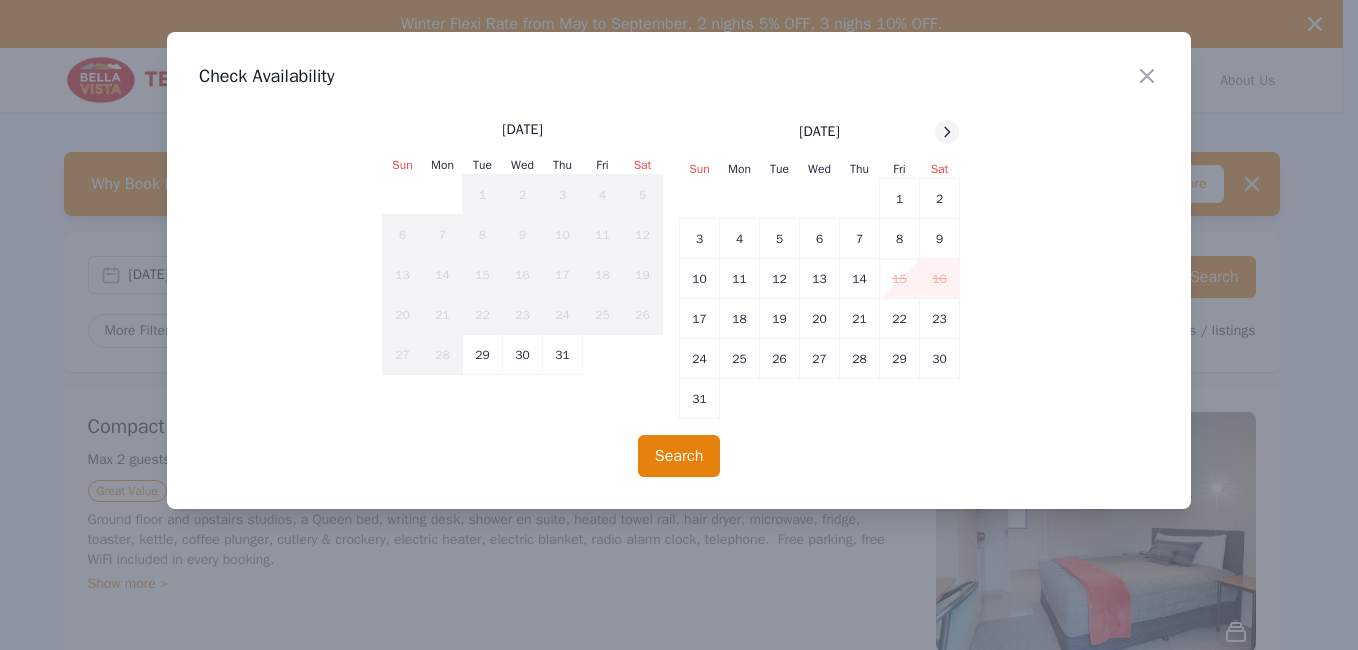 click 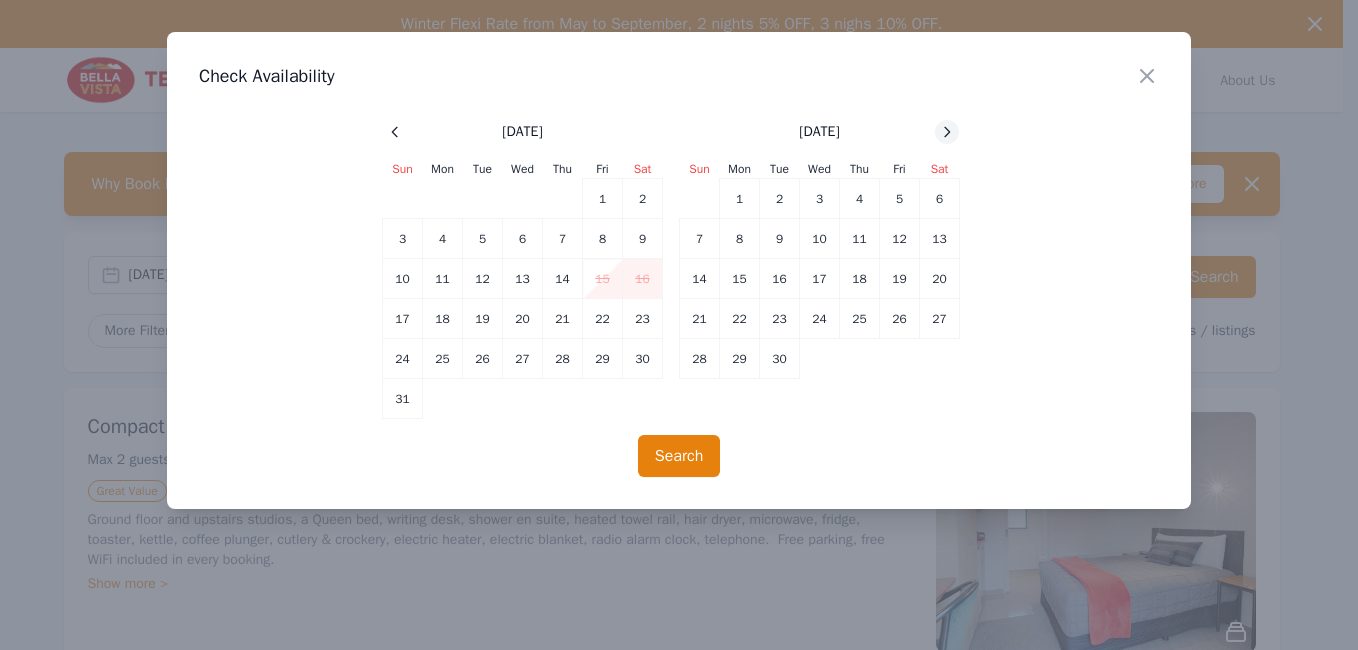 click 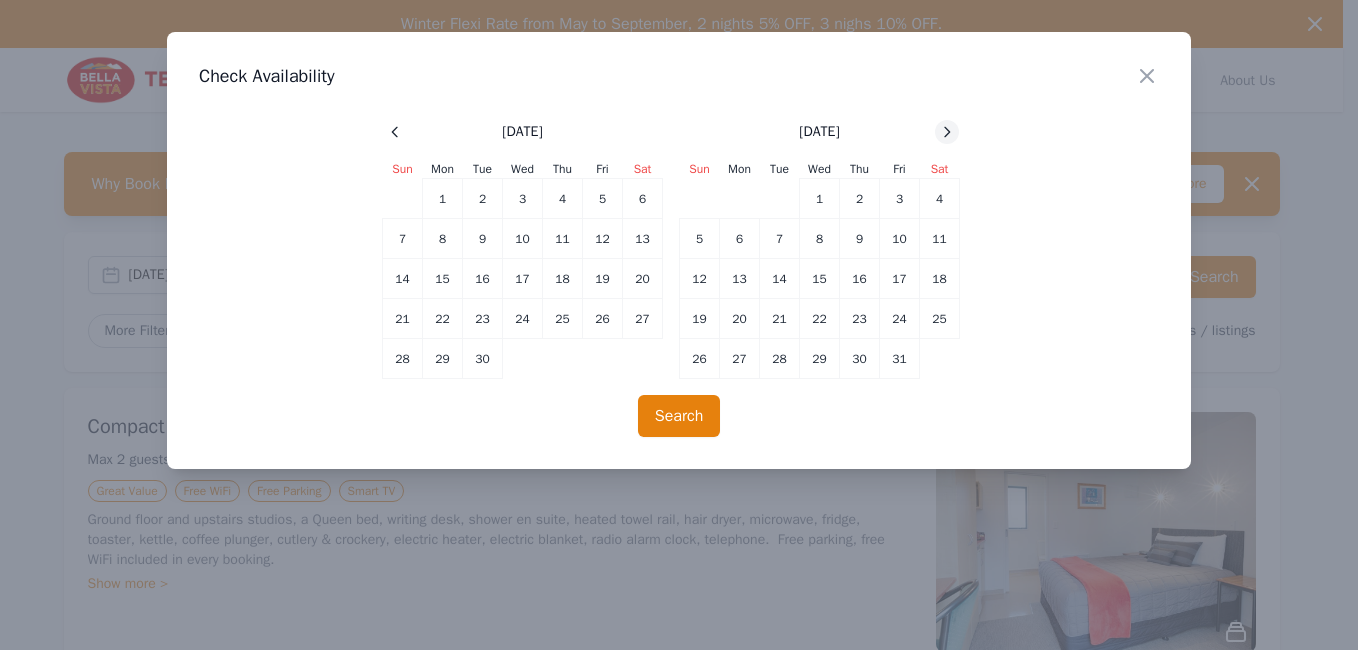 click 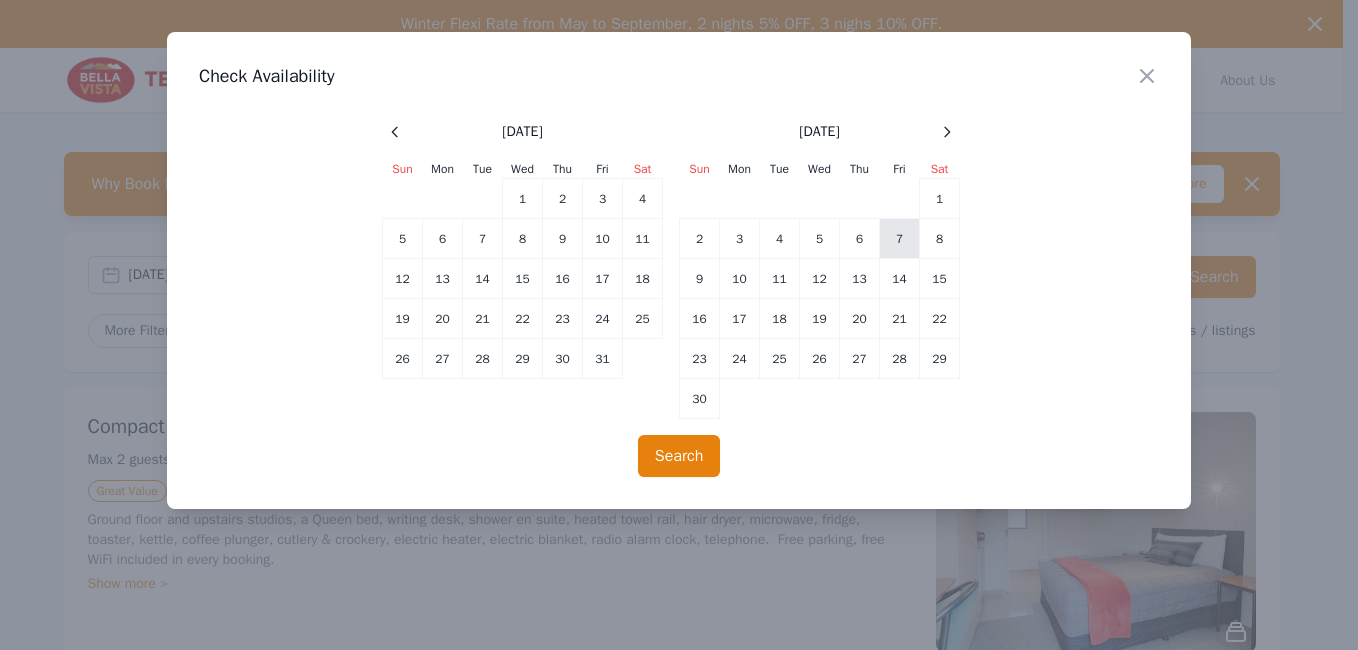 click on "7" at bounding box center [900, 239] 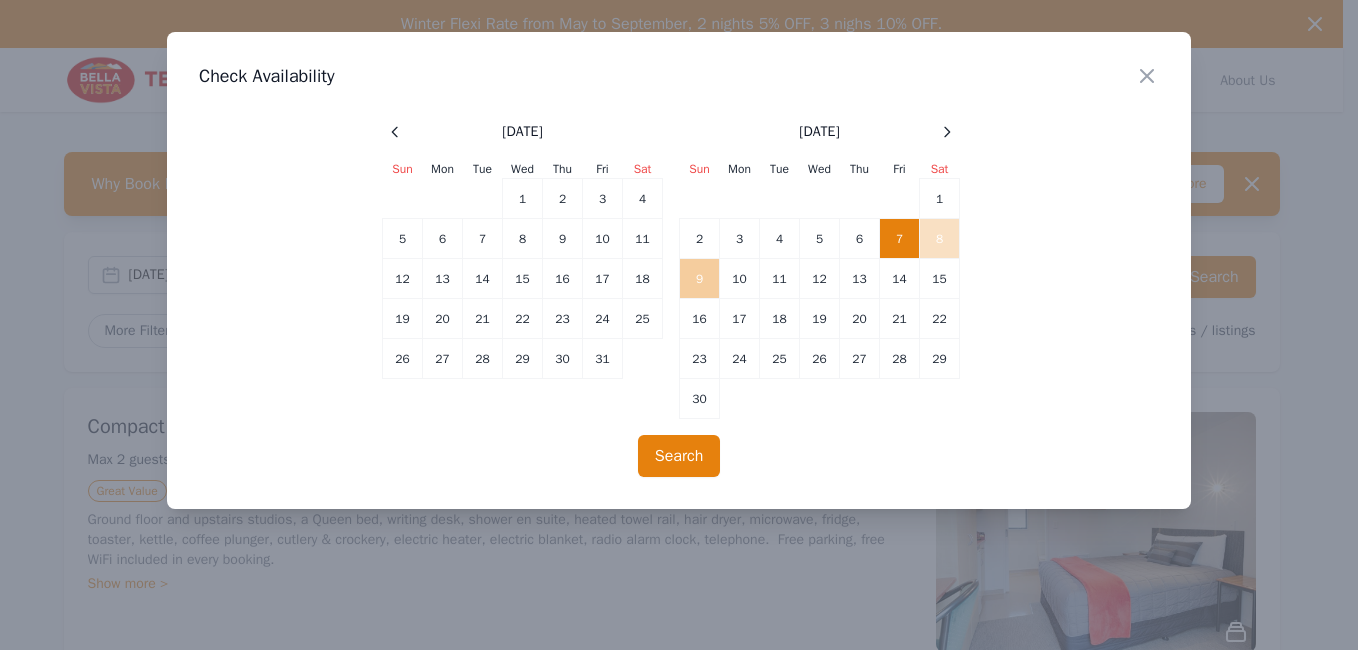click on "9" at bounding box center (700, 279) 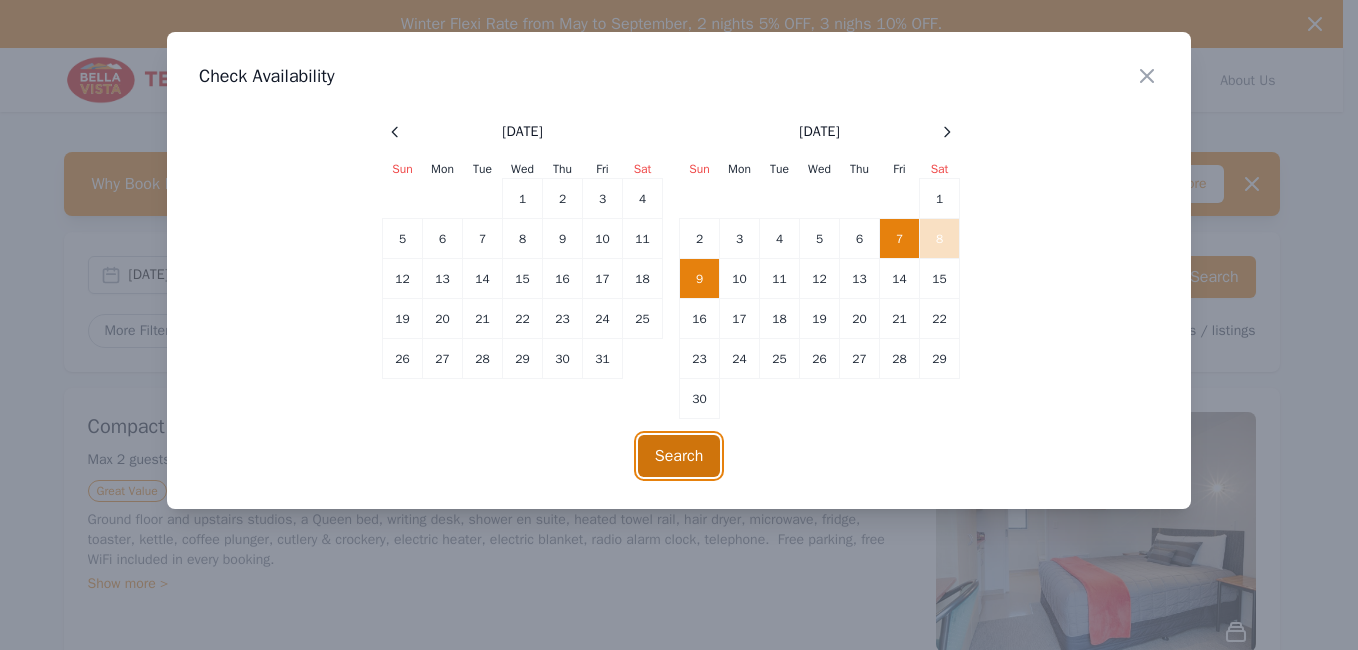 click on "Search" at bounding box center (679, 456) 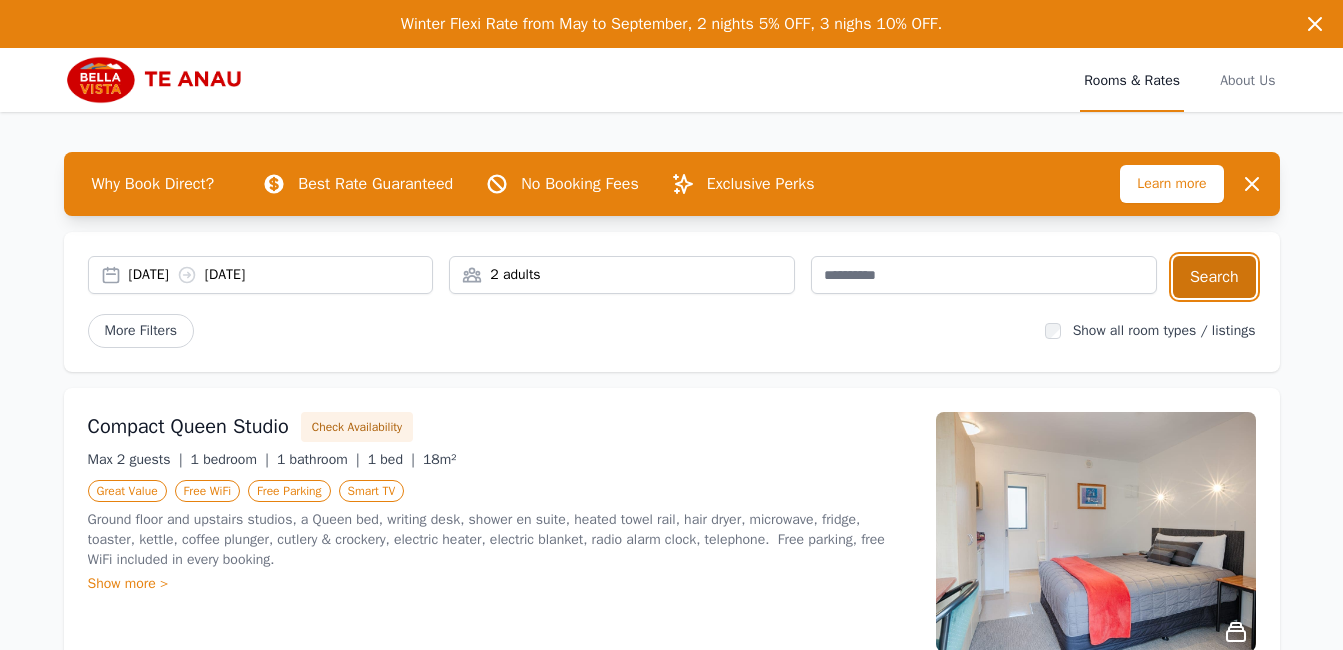 click on "Search" at bounding box center (1214, 277) 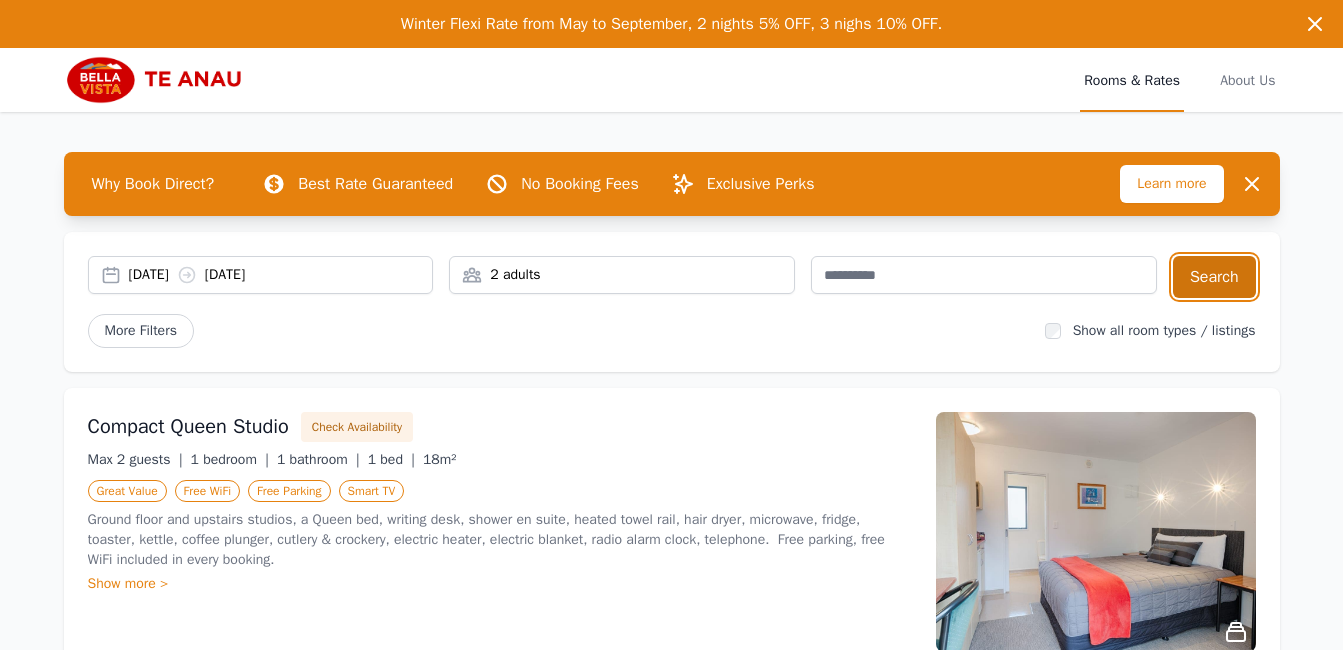 click on "Search" at bounding box center [1214, 277] 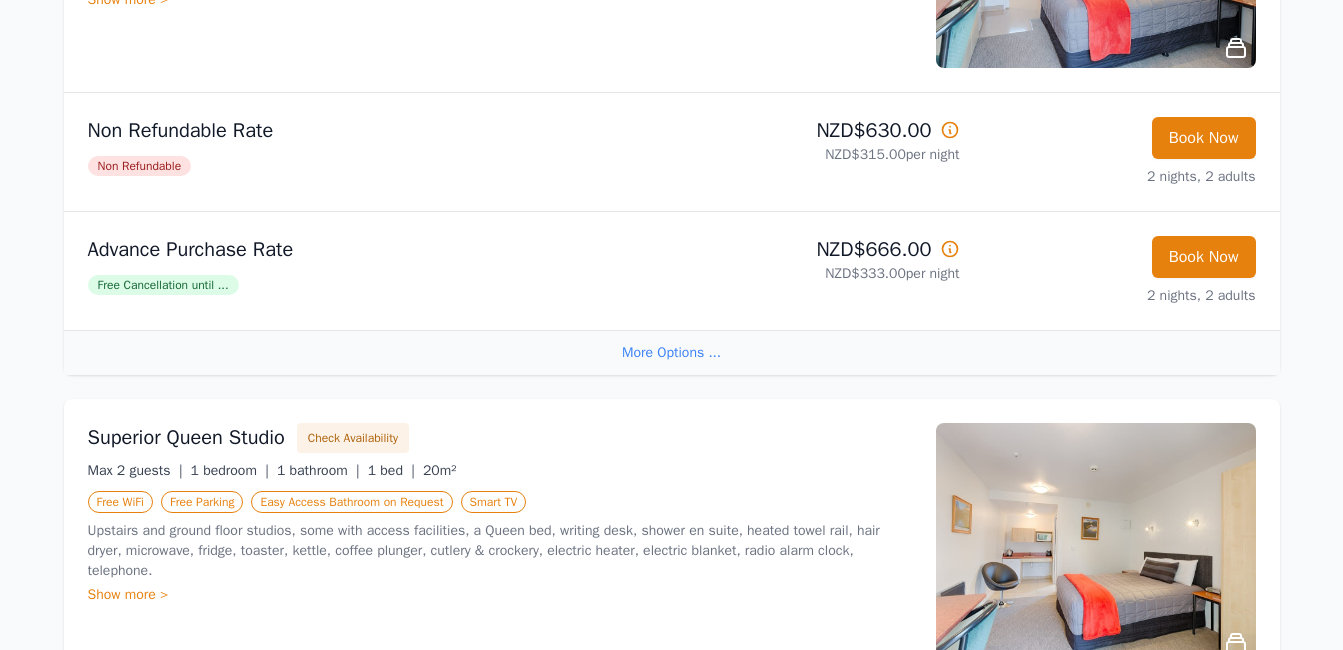 scroll, scrollTop: 700, scrollLeft: 0, axis: vertical 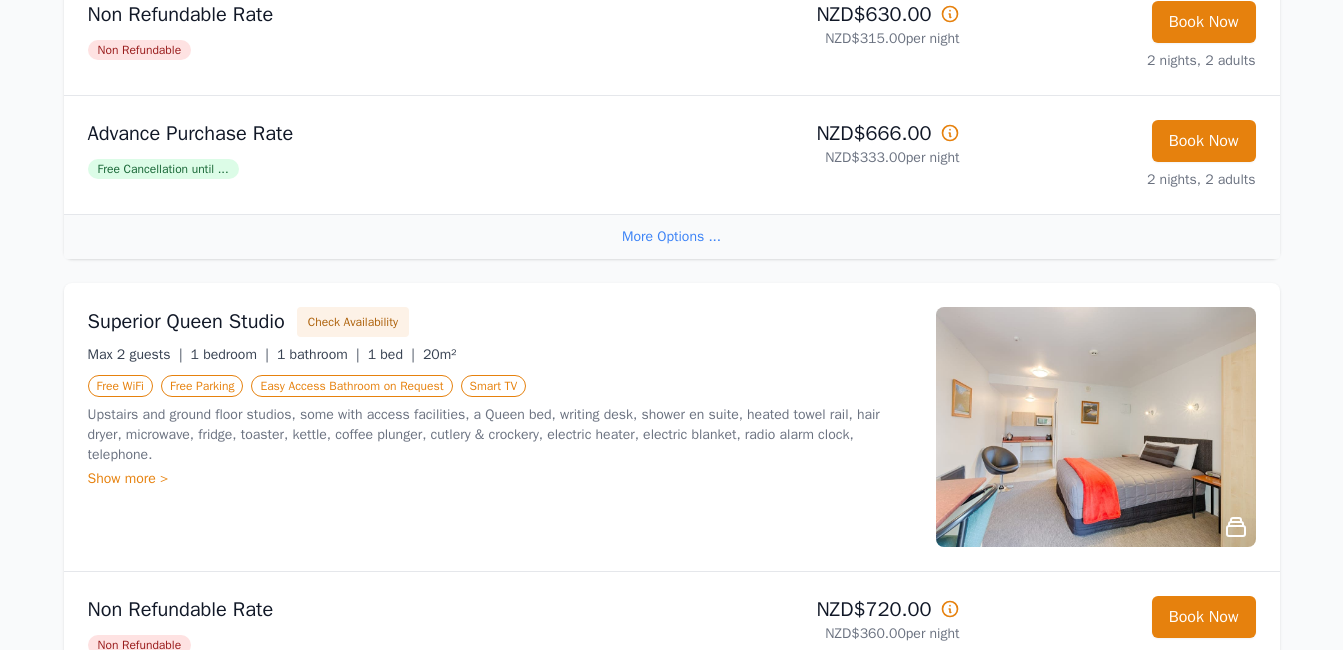 click at bounding box center [1096, 427] 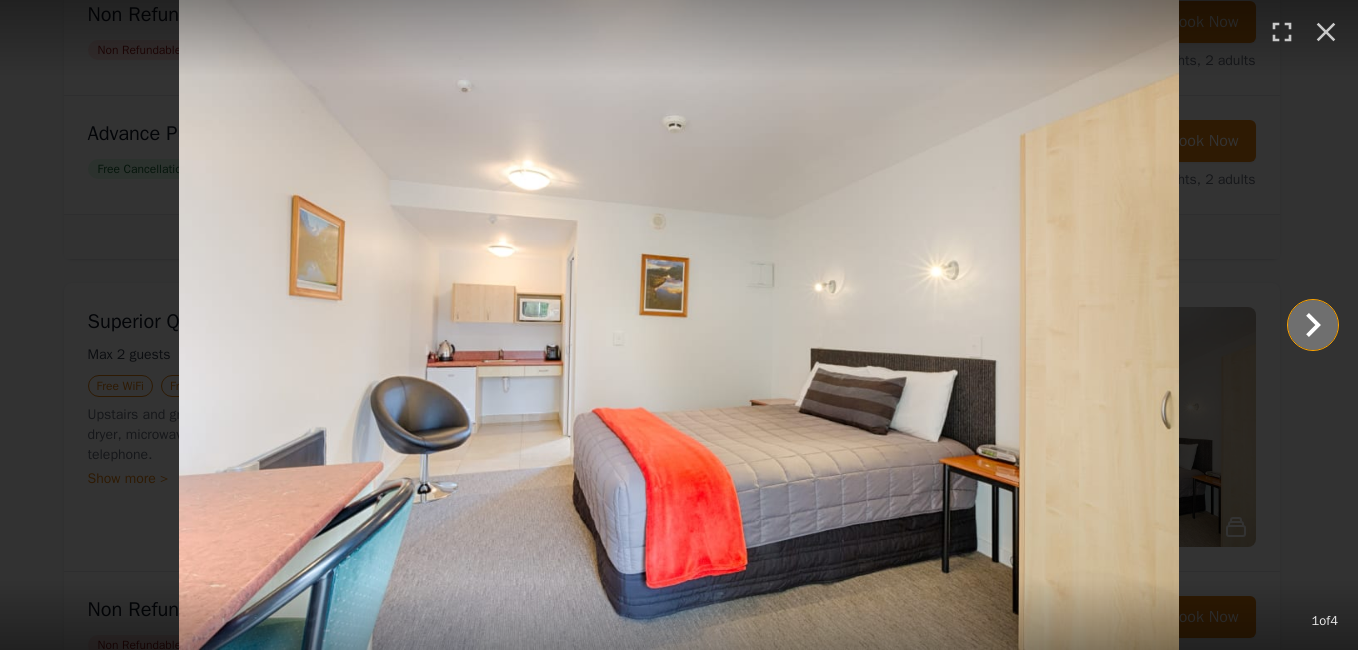 click 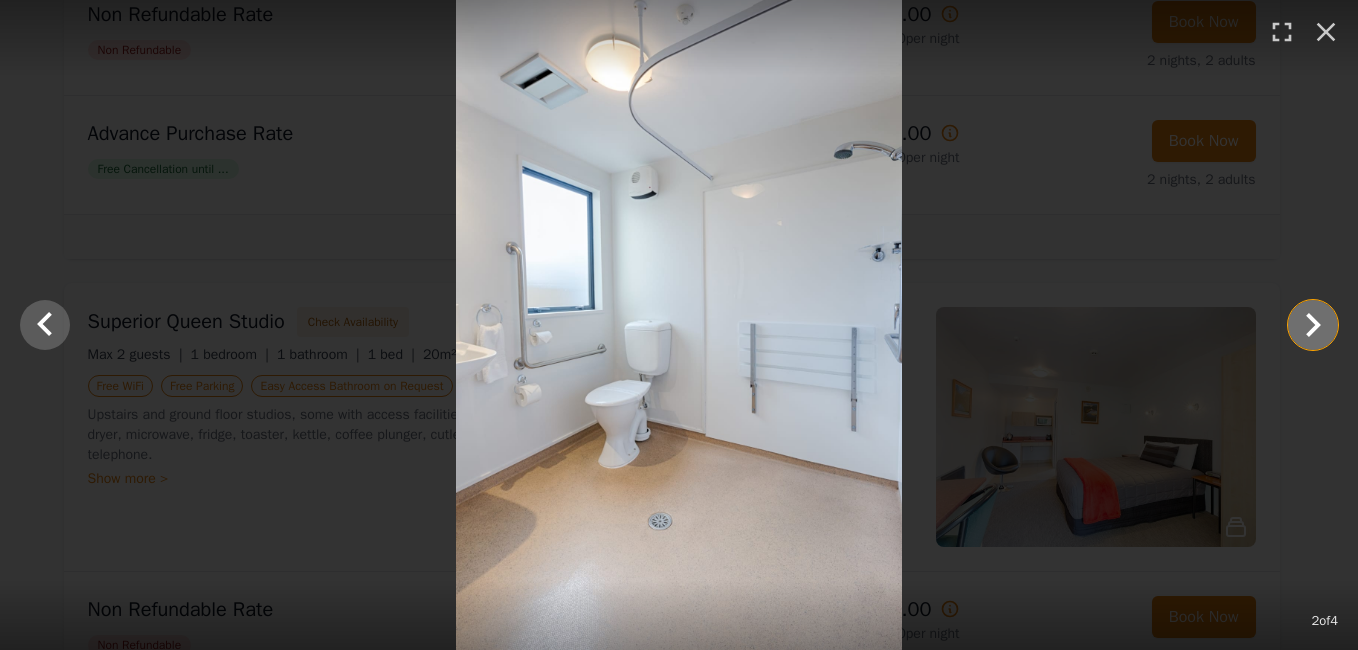 click 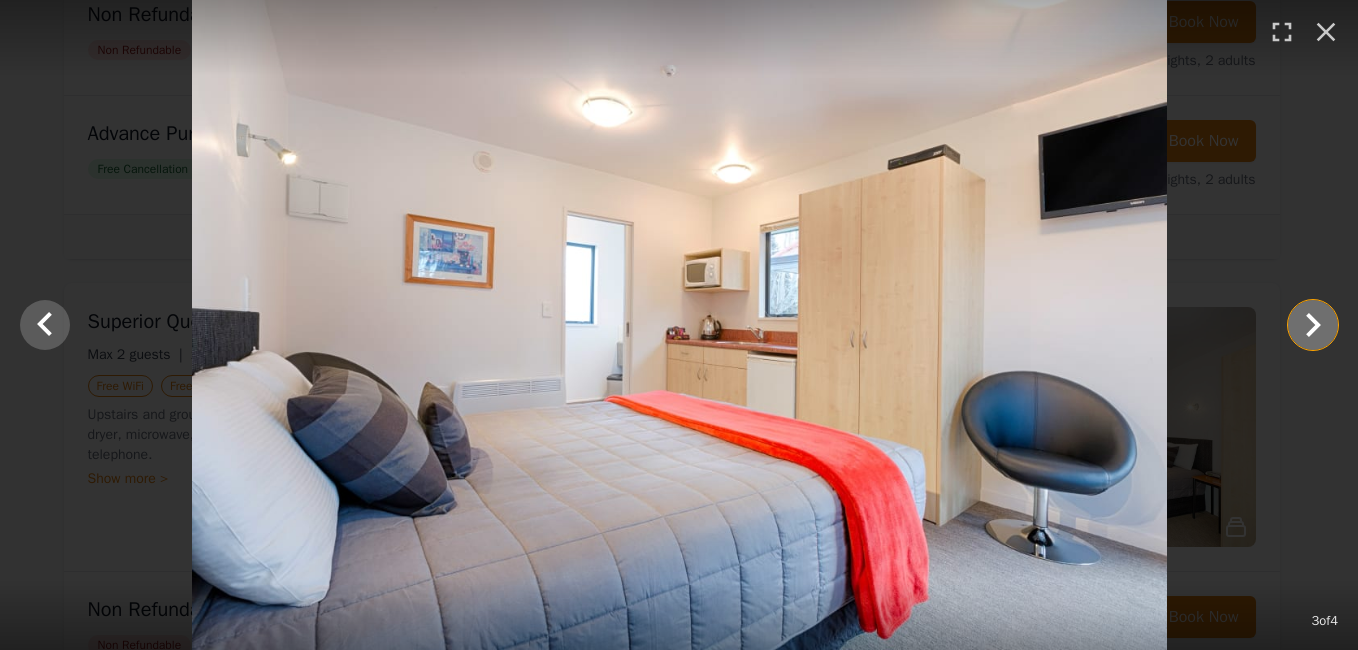 click 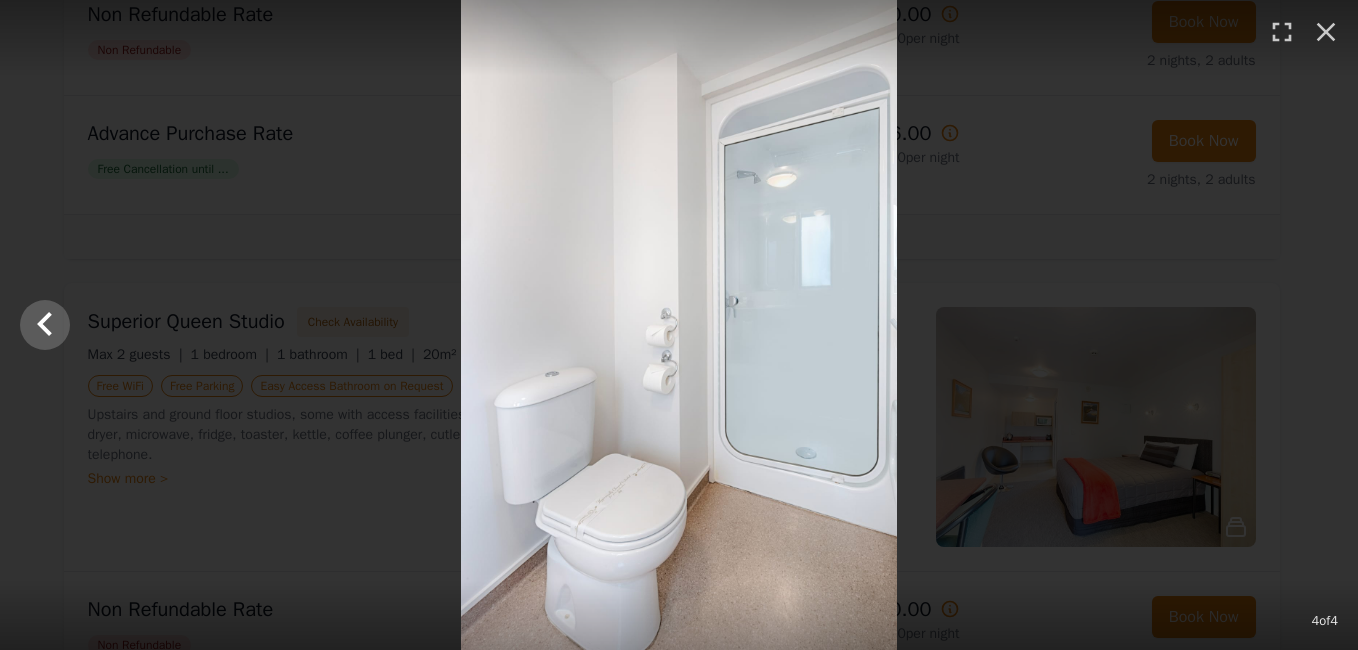 click at bounding box center [679, 325] 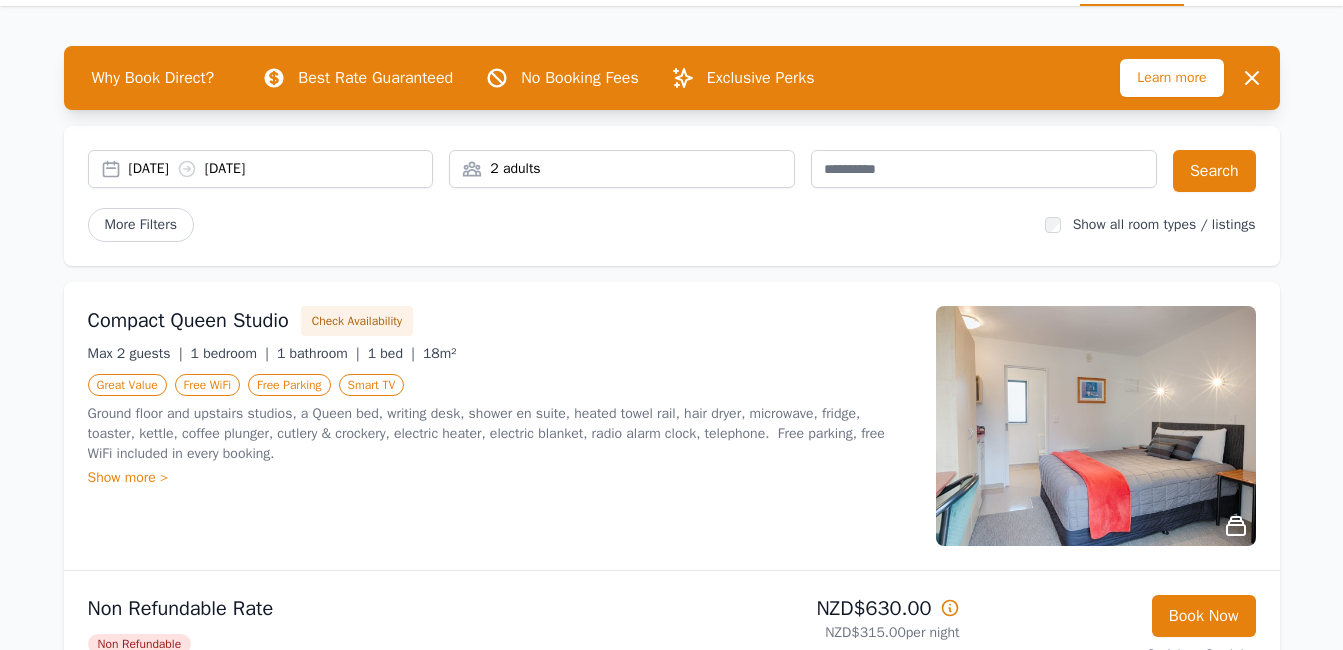 scroll, scrollTop: 0, scrollLeft: 0, axis: both 